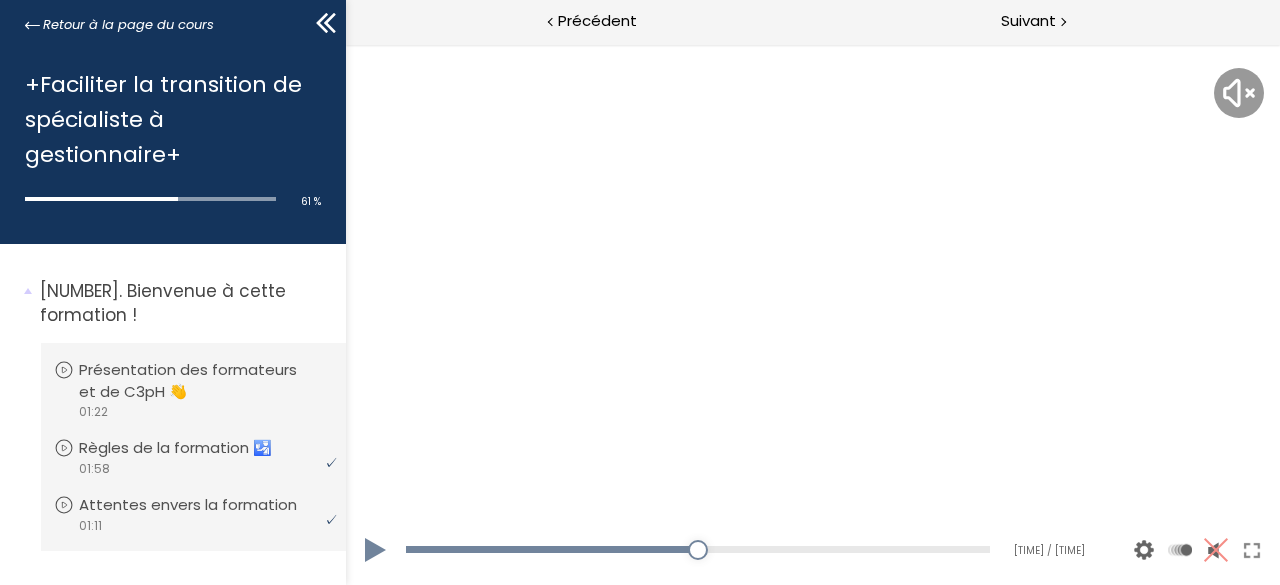 scroll, scrollTop: 0, scrollLeft: 0, axis: both 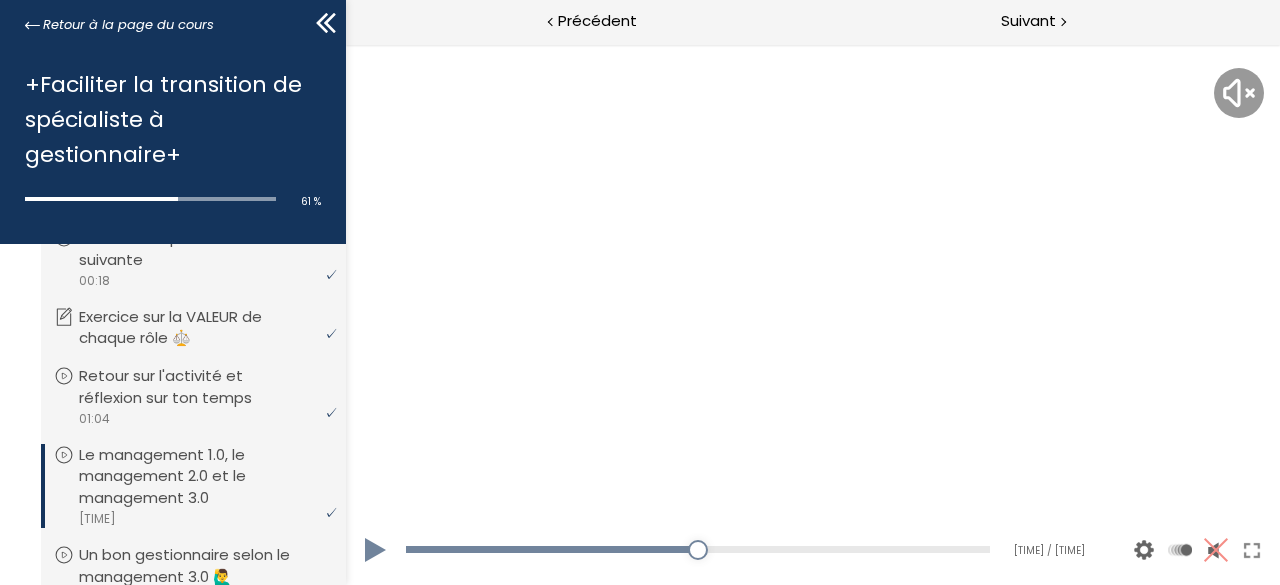 click at bounding box center (375, 550) 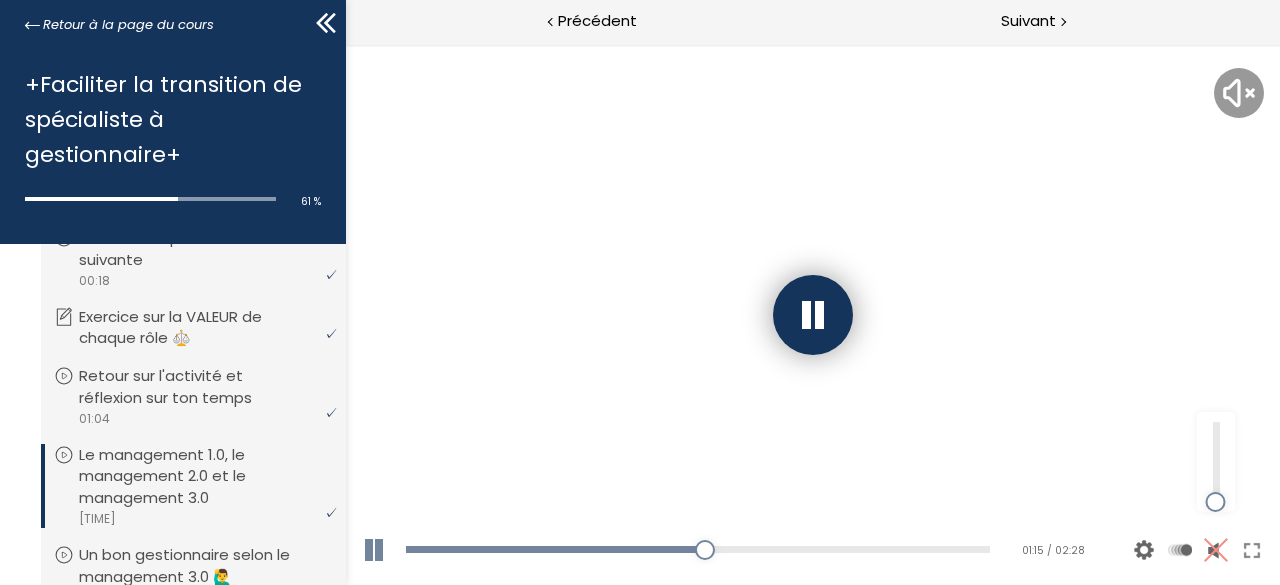 click at bounding box center (1215, 550) 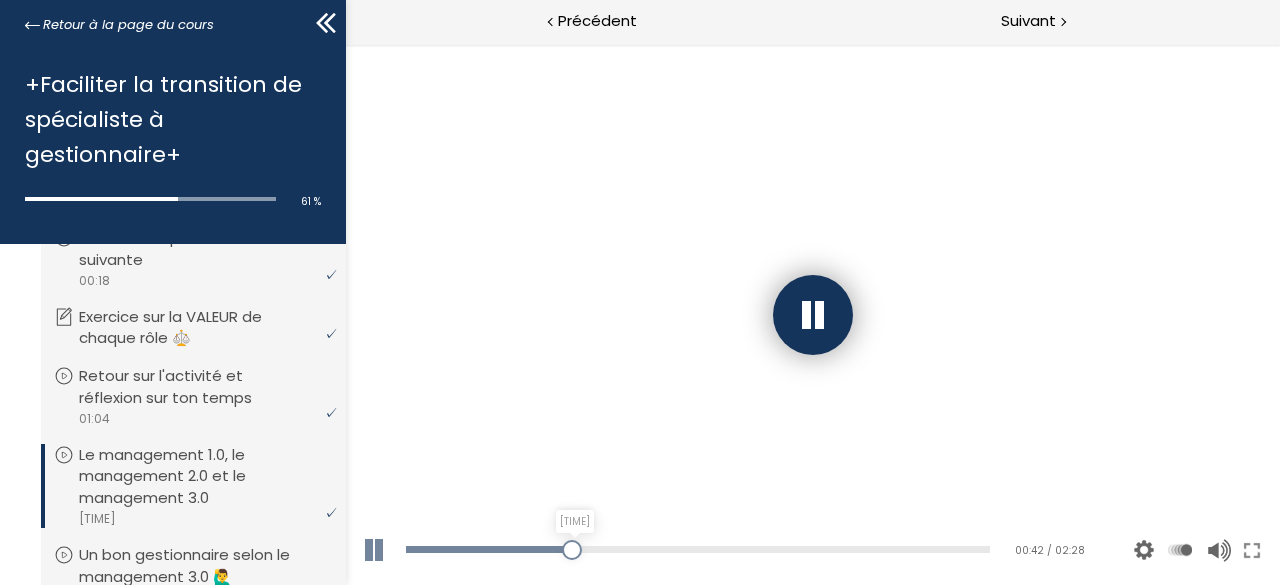 click on "00:42" at bounding box center (697, 549) 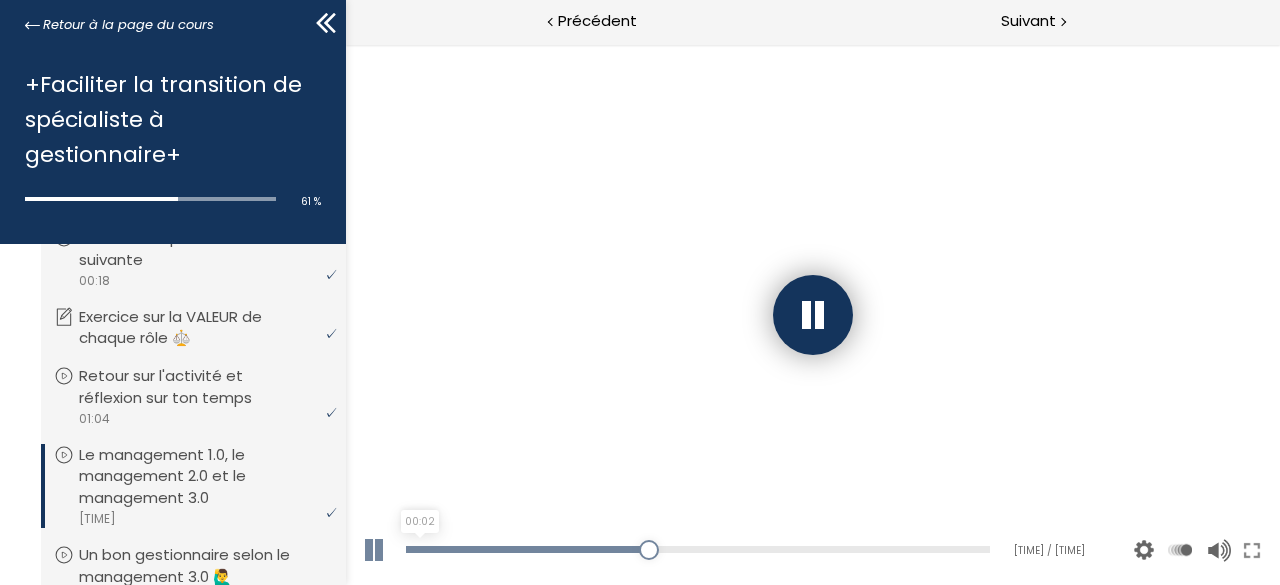 click on "00:02" at bounding box center [697, 549] 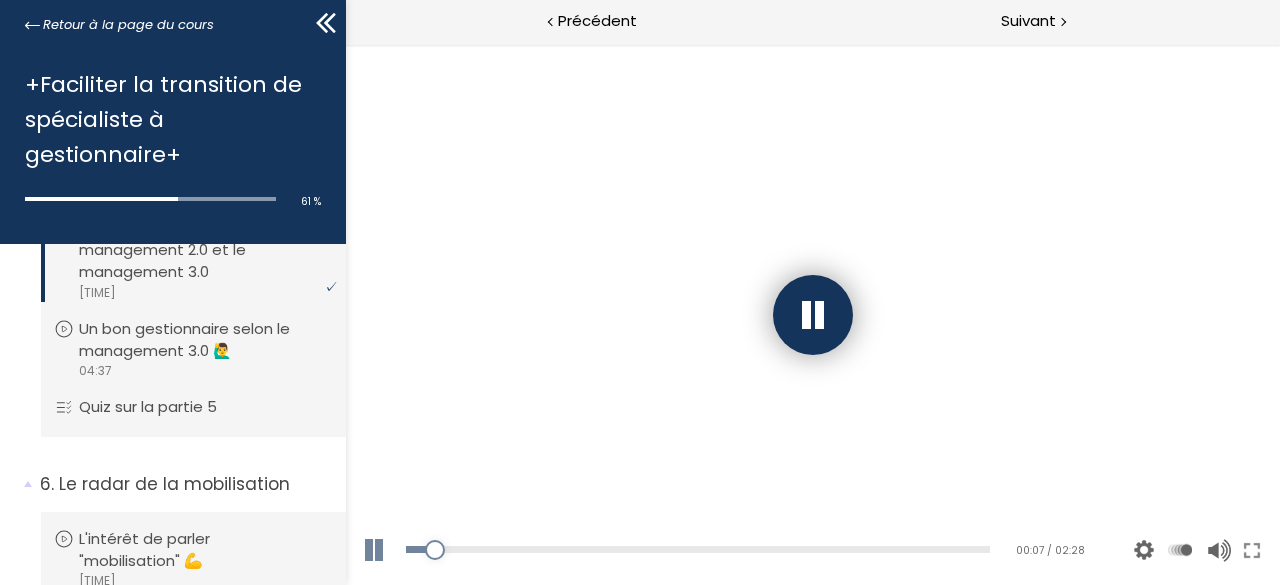 scroll, scrollTop: 2790, scrollLeft: 0, axis: vertical 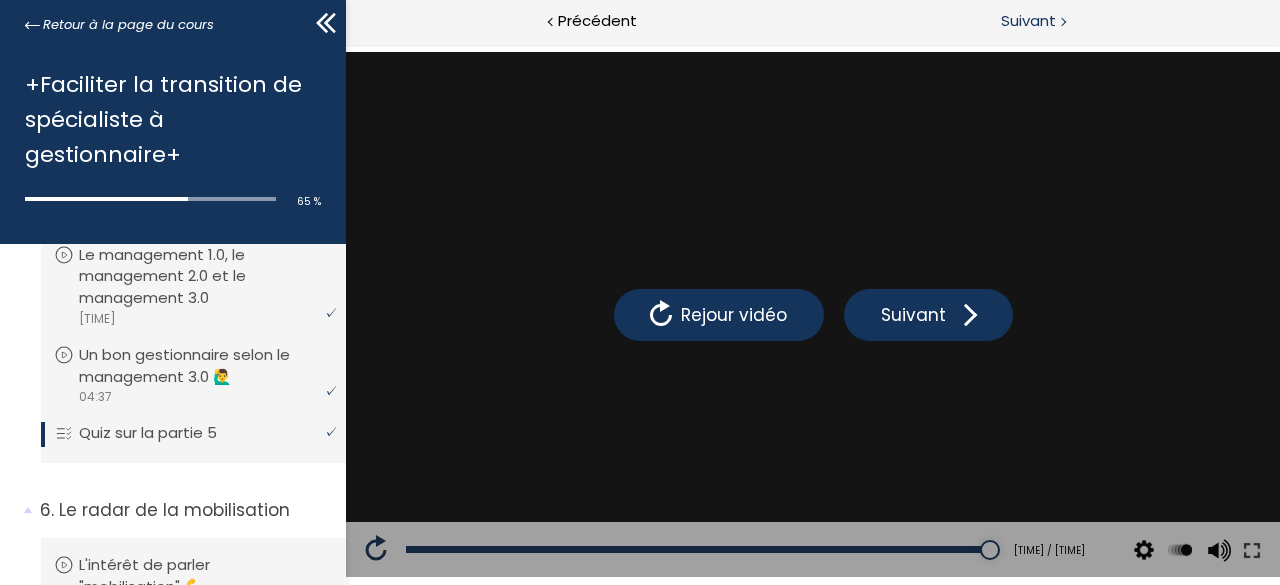 click on "Suivant" at bounding box center [1028, 21] 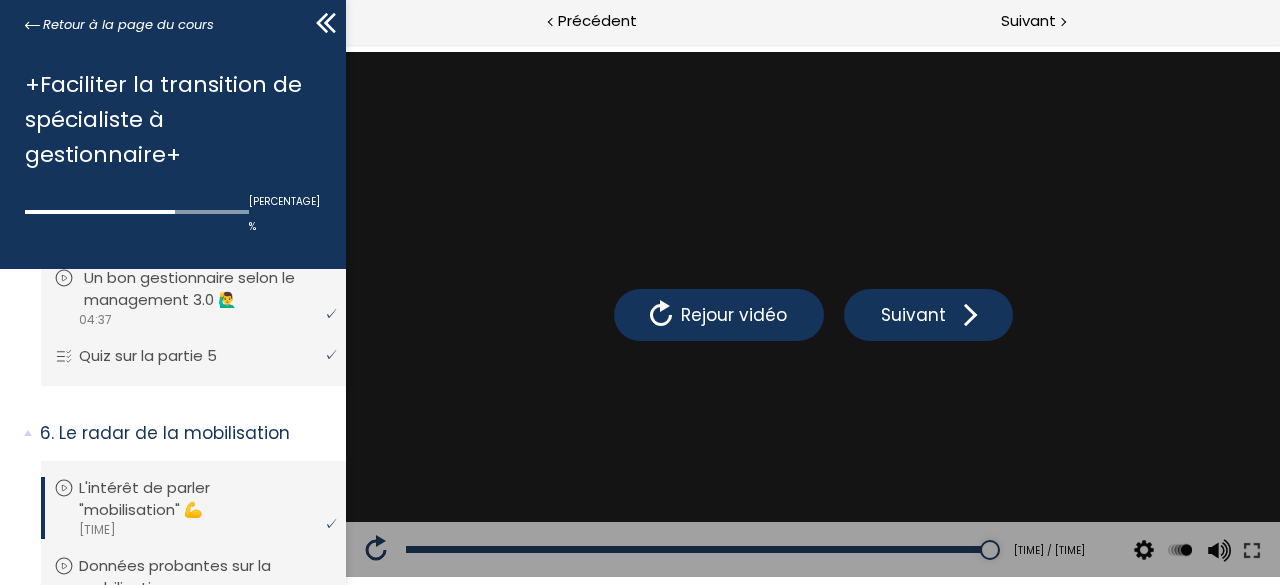 scroll, scrollTop: 2990, scrollLeft: 0, axis: vertical 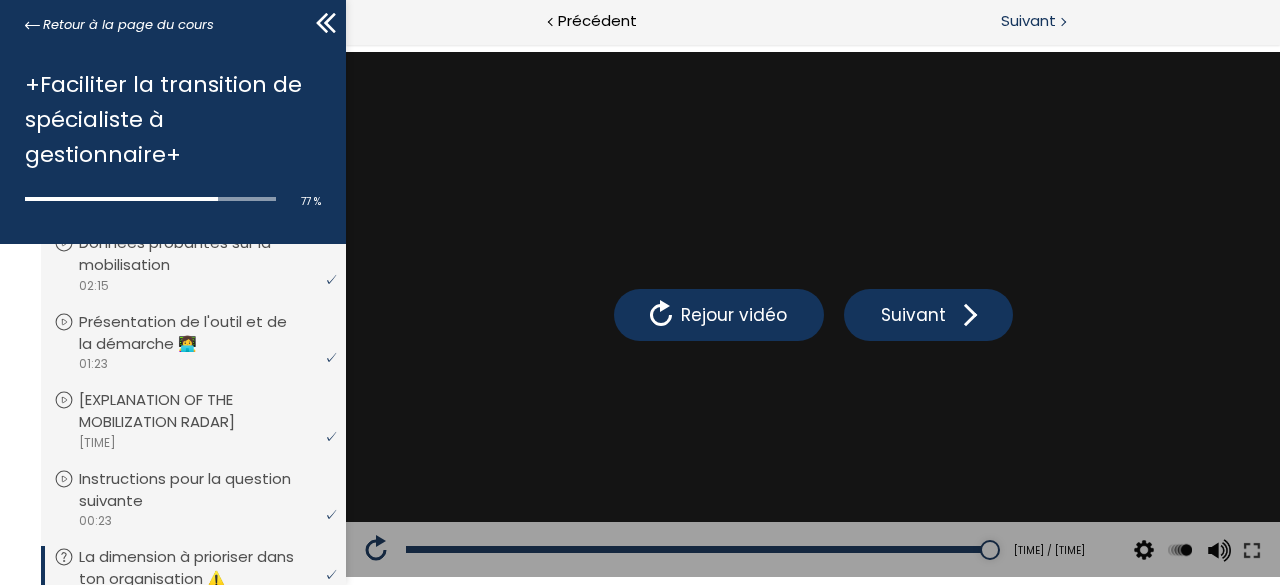 click on "Suivant" at bounding box center (1028, 21) 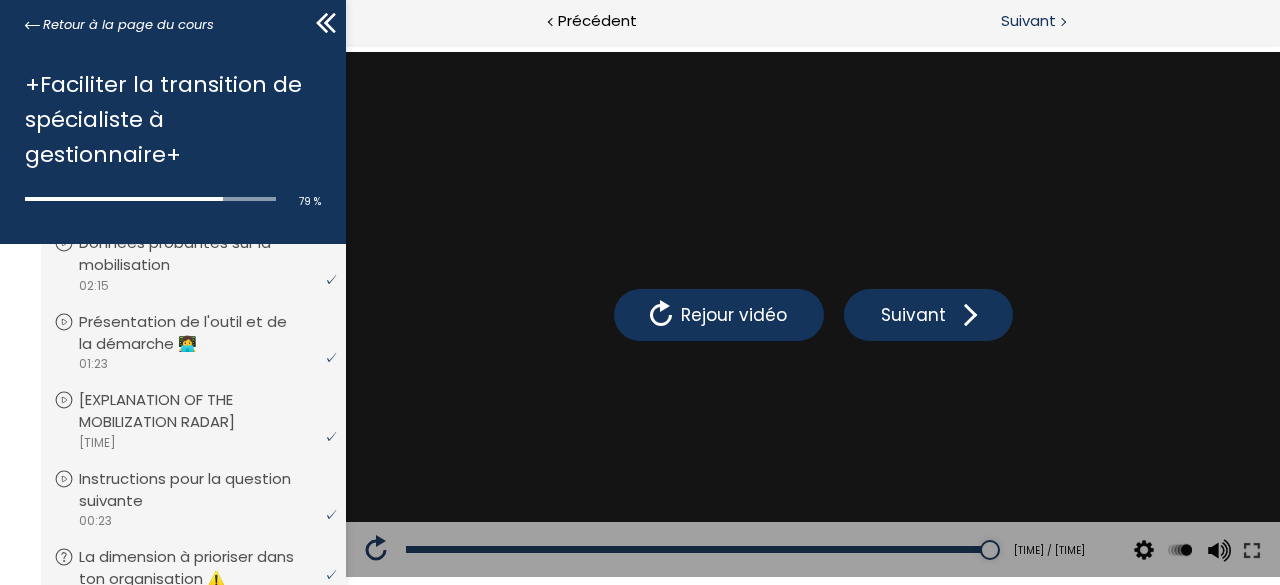 drag, startPoint x: 1009, startPoint y: 13, endPoint x: 1010, endPoint y: 24, distance: 11.045361 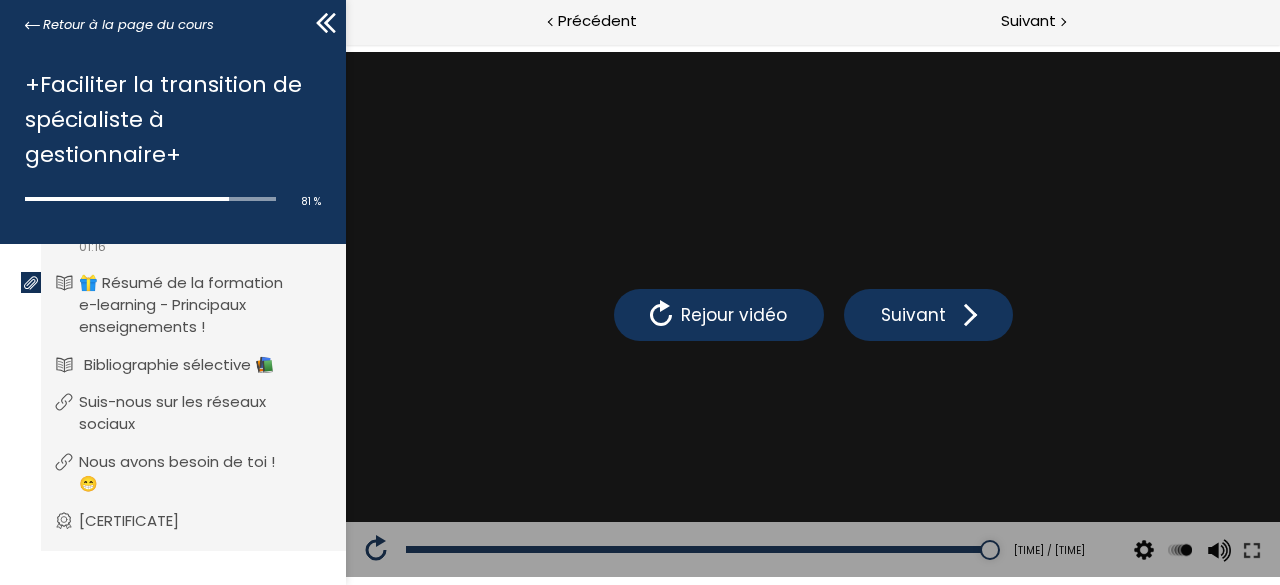 scroll, scrollTop: 3890, scrollLeft: 0, axis: vertical 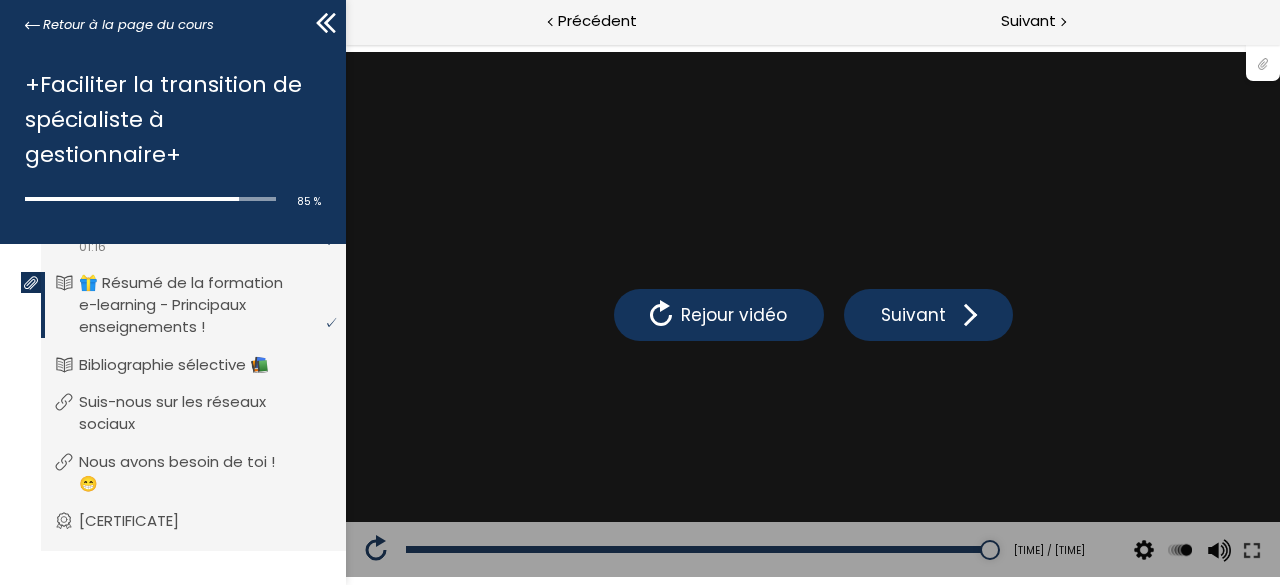 click at bounding box center [1263, 62] 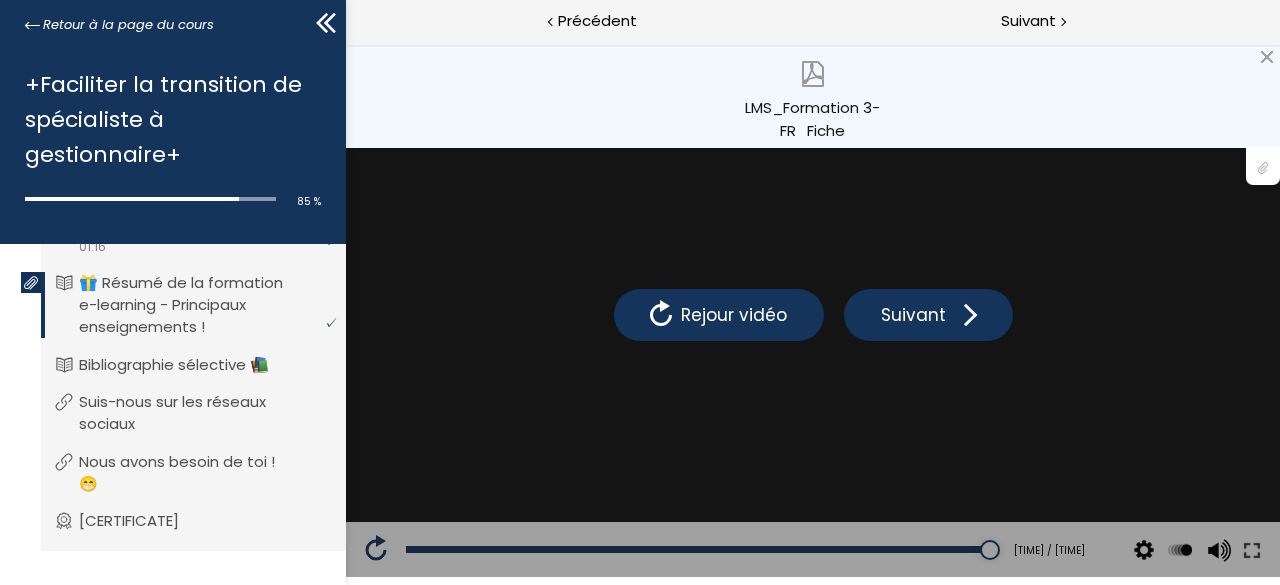click on "LMS_Formation 3-FR_Fiche synthese.pdf" at bounding box center (813, 96) 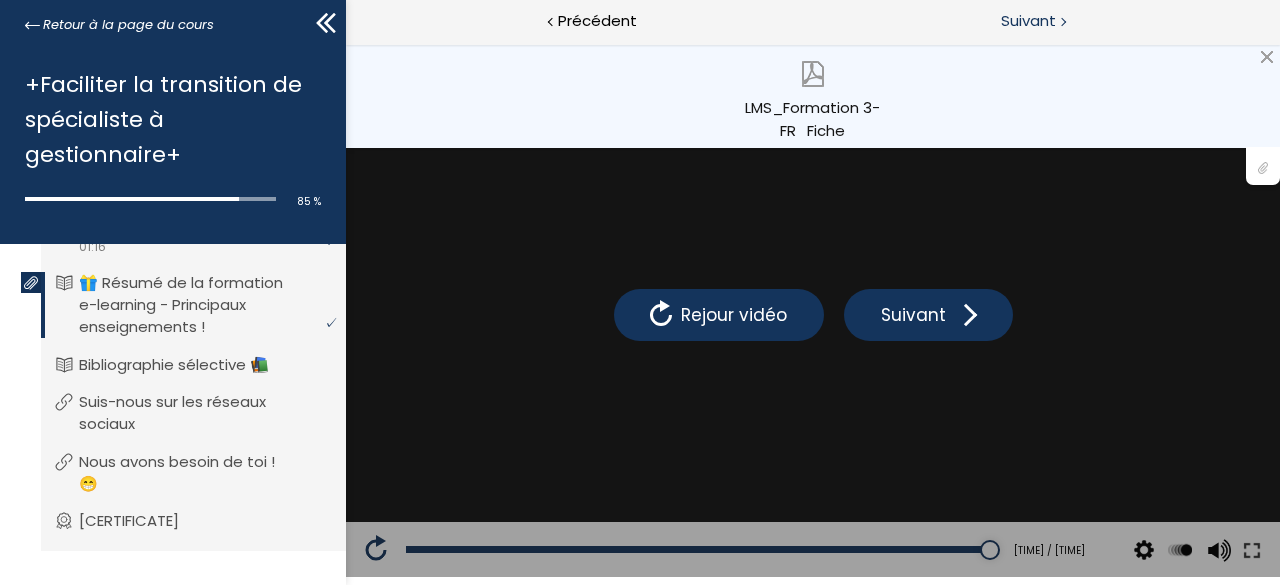 click on "Suivant" at bounding box center [1028, 21] 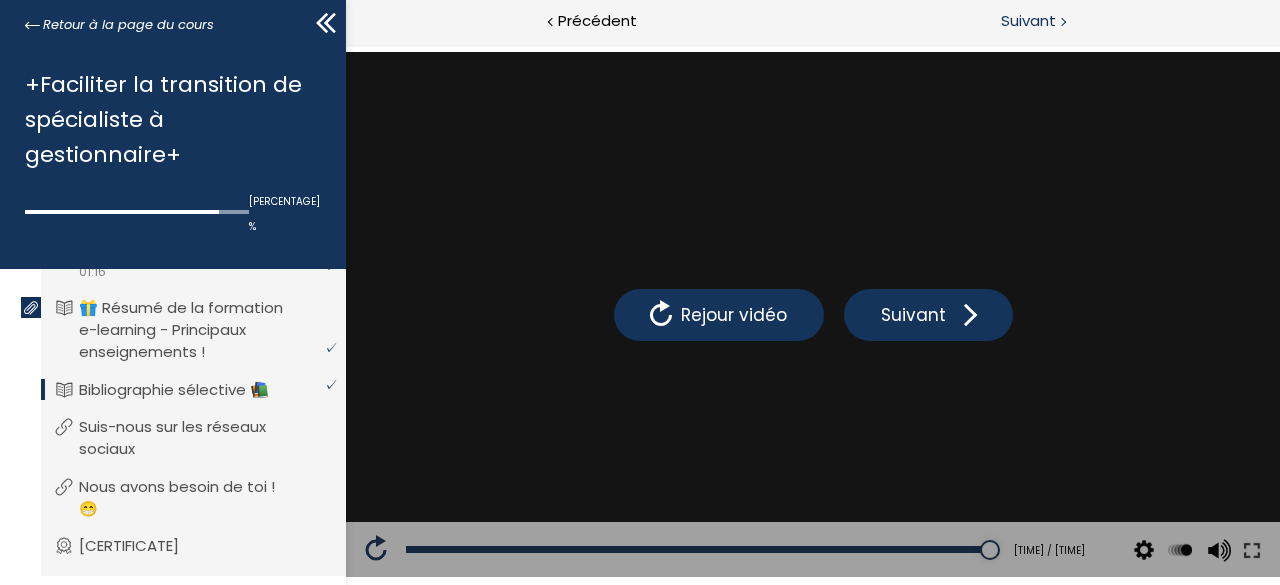 click on "Suivant" at bounding box center (1028, 21) 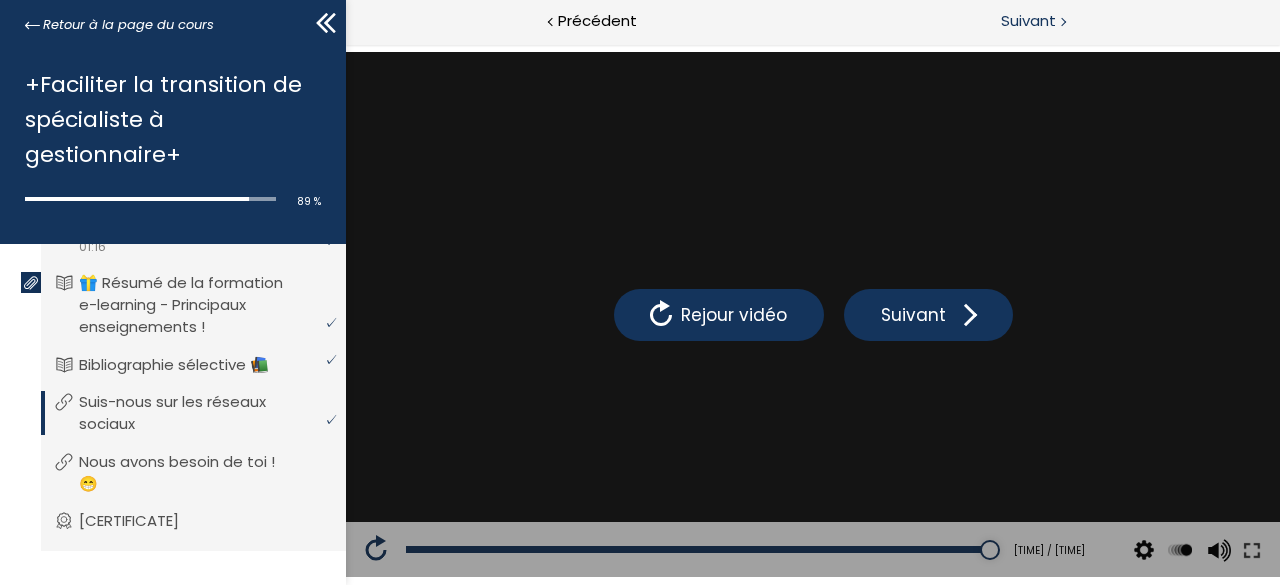 click on "Suivant" at bounding box center (1028, 21) 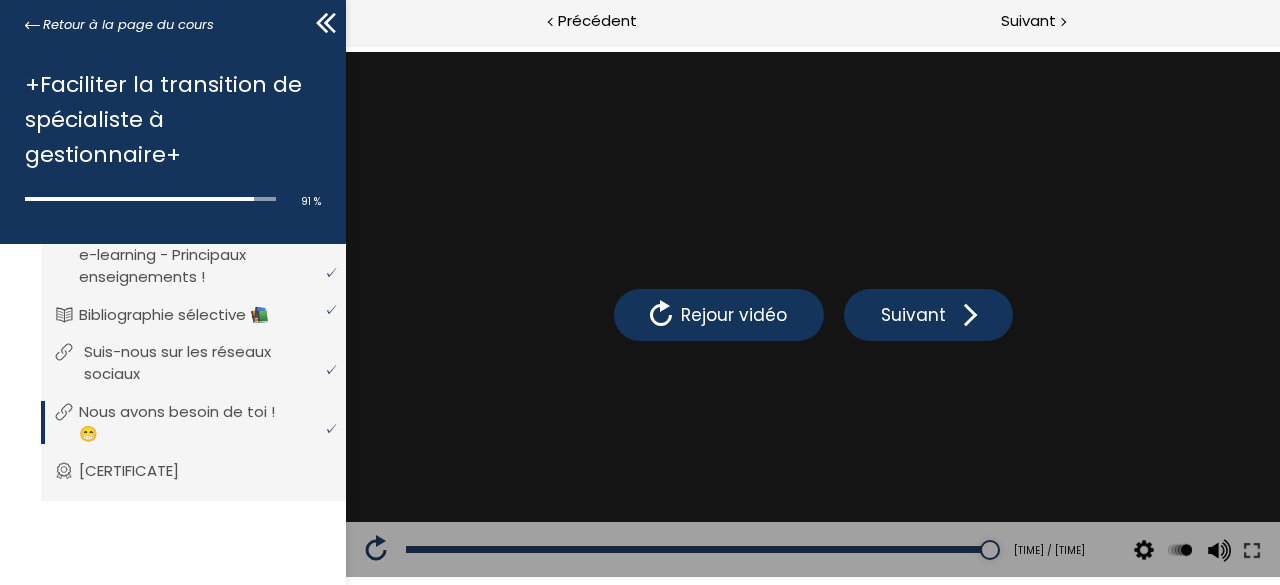 scroll, scrollTop: 3890, scrollLeft: 0, axis: vertical 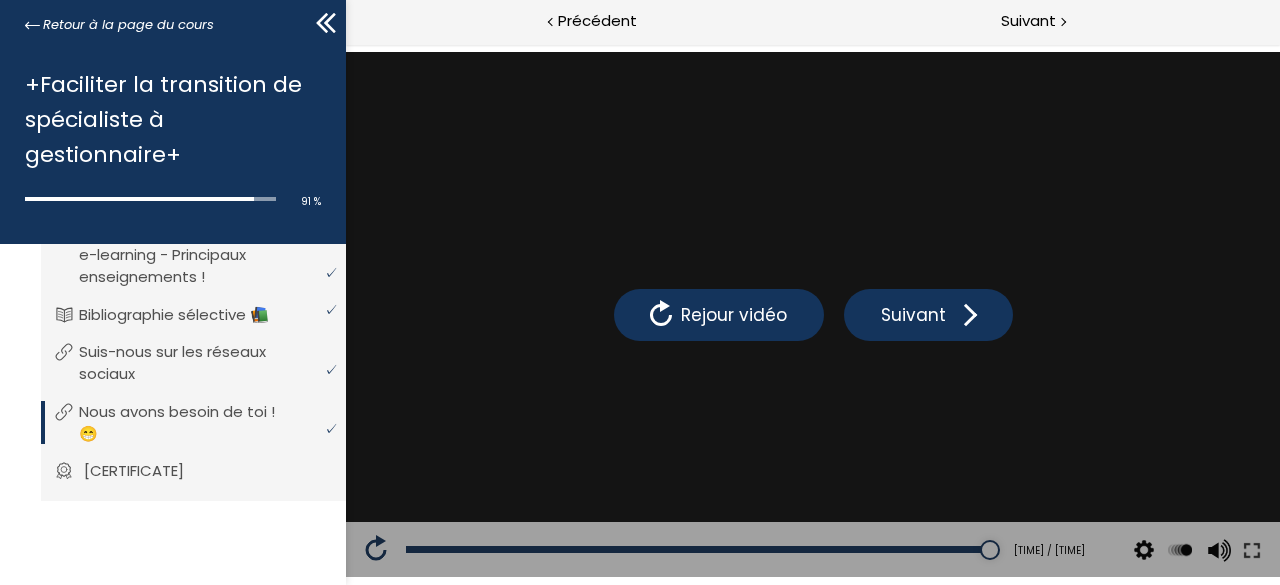 drag, startPoint x: 187, startPoint y: 457, endPoint x: 260, endPoint y: 480, distance: 76.537575 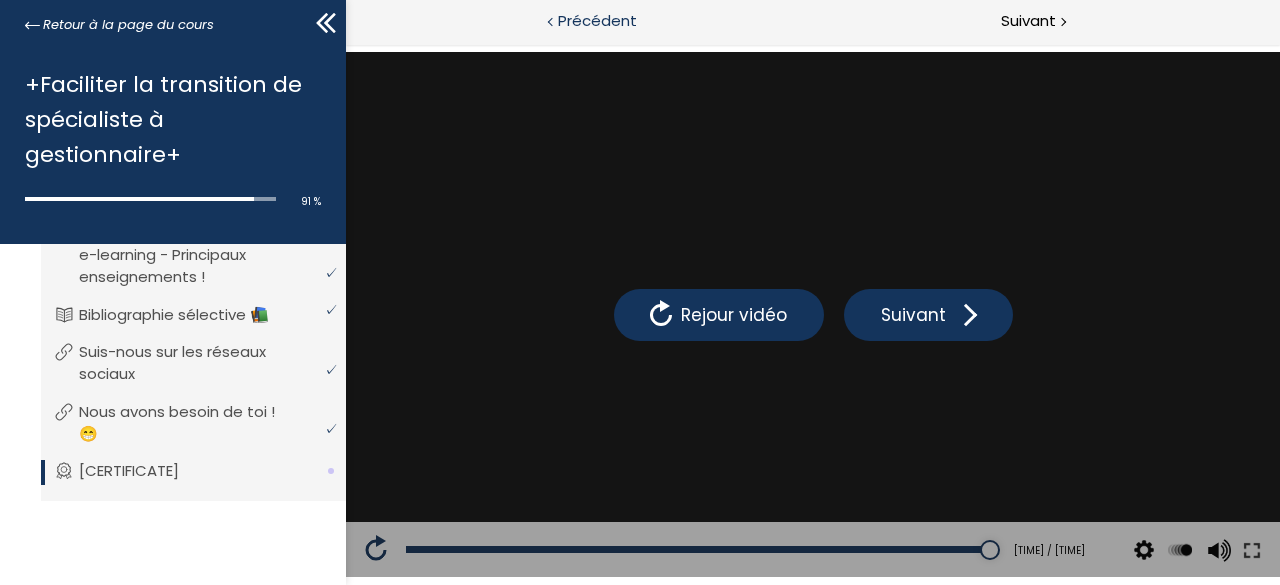 click on "Précédent" at bounding box center [597, 21] 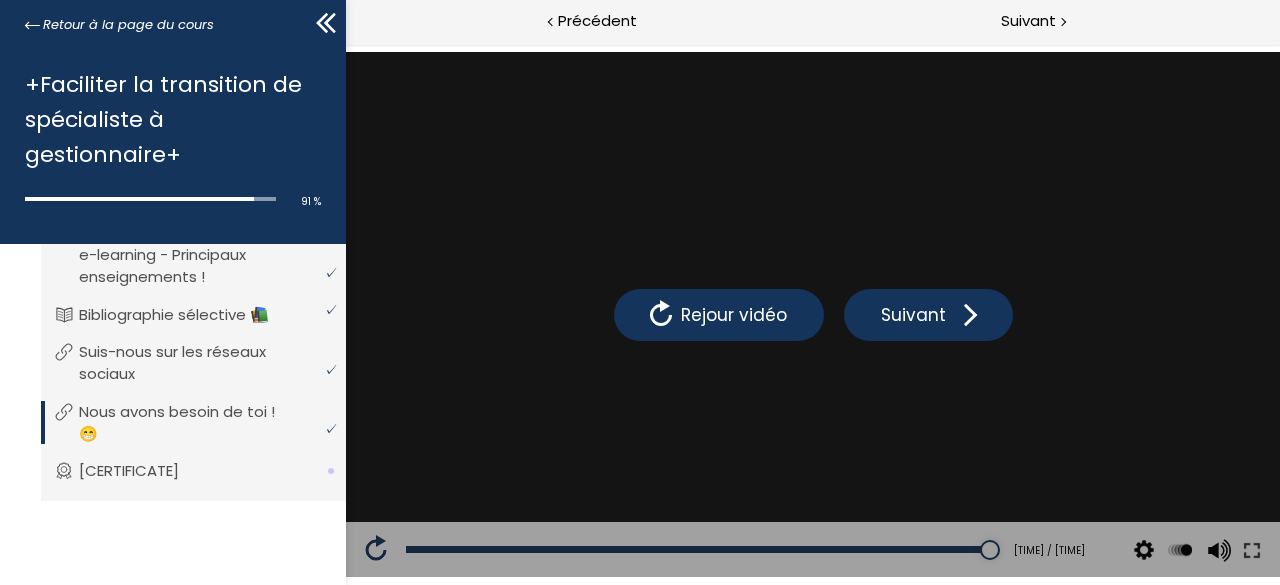 click on "Nous avons besoin de toi ! 😁" at bounding box center (203, 423) 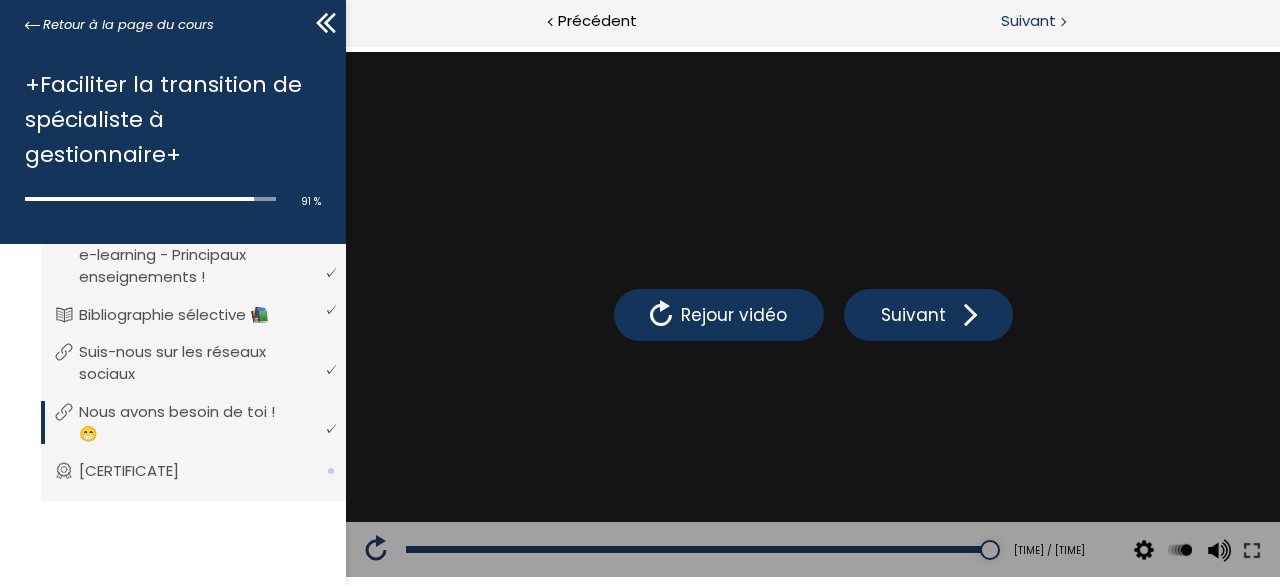 drag, startPoint x: 1015, startPoint y: 17, endPoint x: 1034, endPoint y: 27, distance: 21.470911 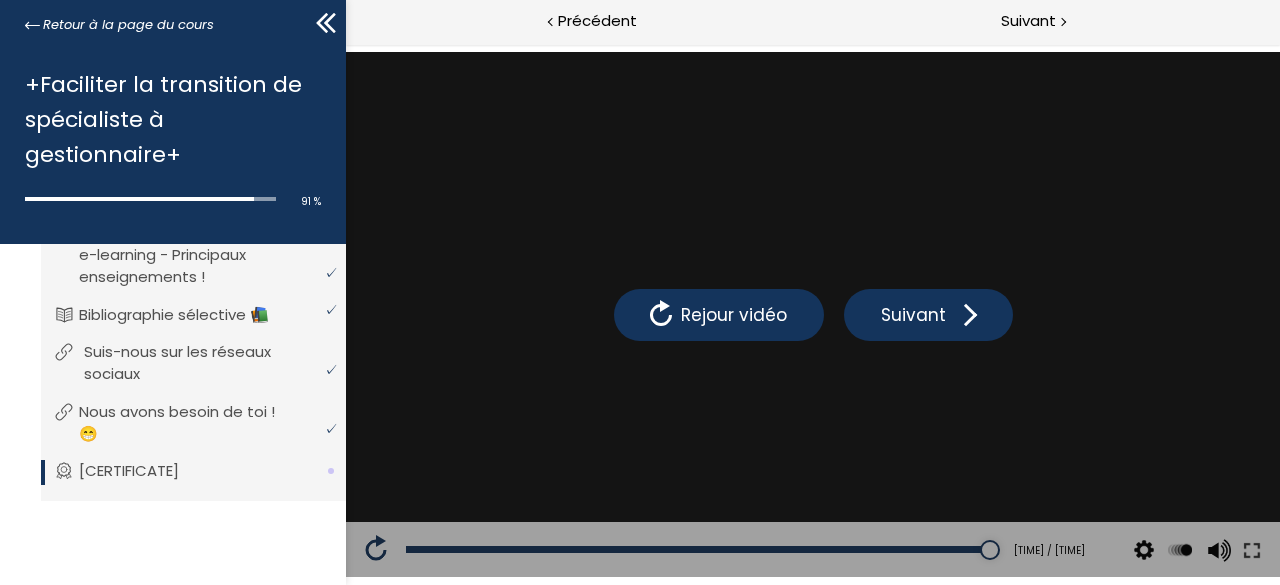 click on "Suis-nous sur les réseaux sociaux" at bounding box center [208, 363] 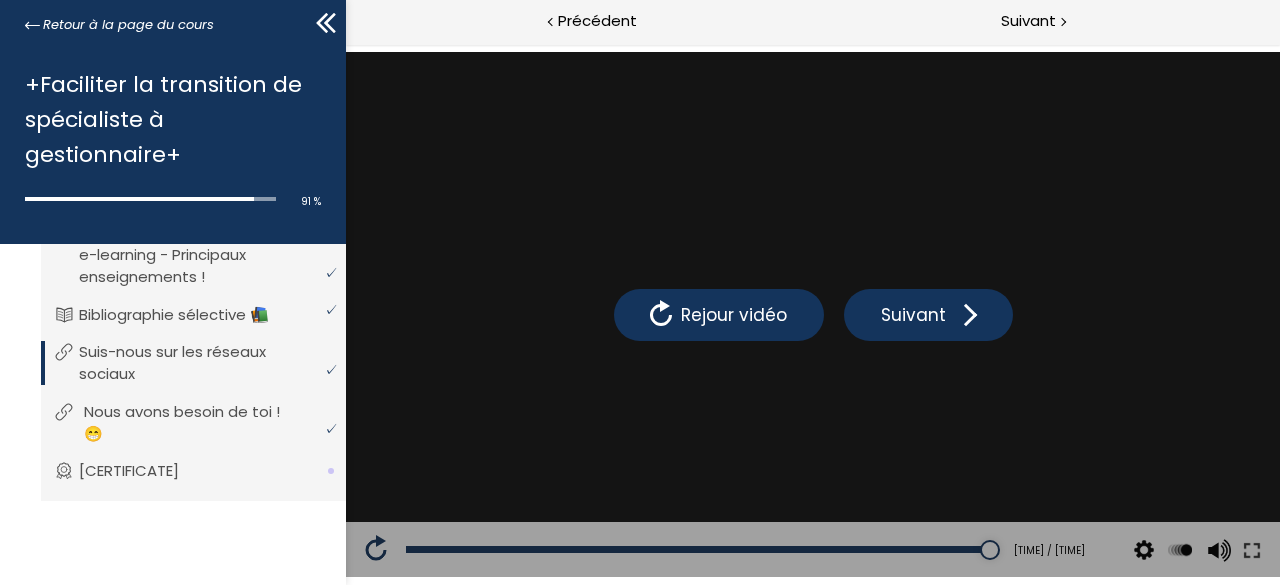drag, startPoint x: 127, startPoint y: 398, endPoint x: 138, endPoint y: 394, distance: 11.7046995 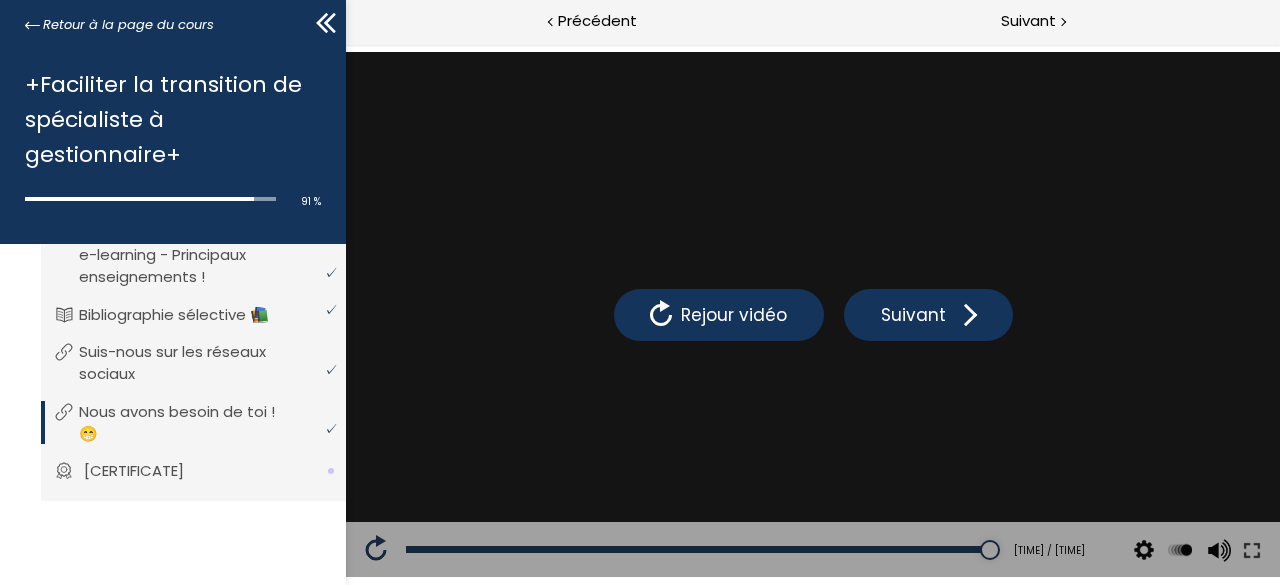 drag, startPoint x: 162, startPoint y: 462, endPoint x: 325, endPoint y: 459, distance: 163.0276 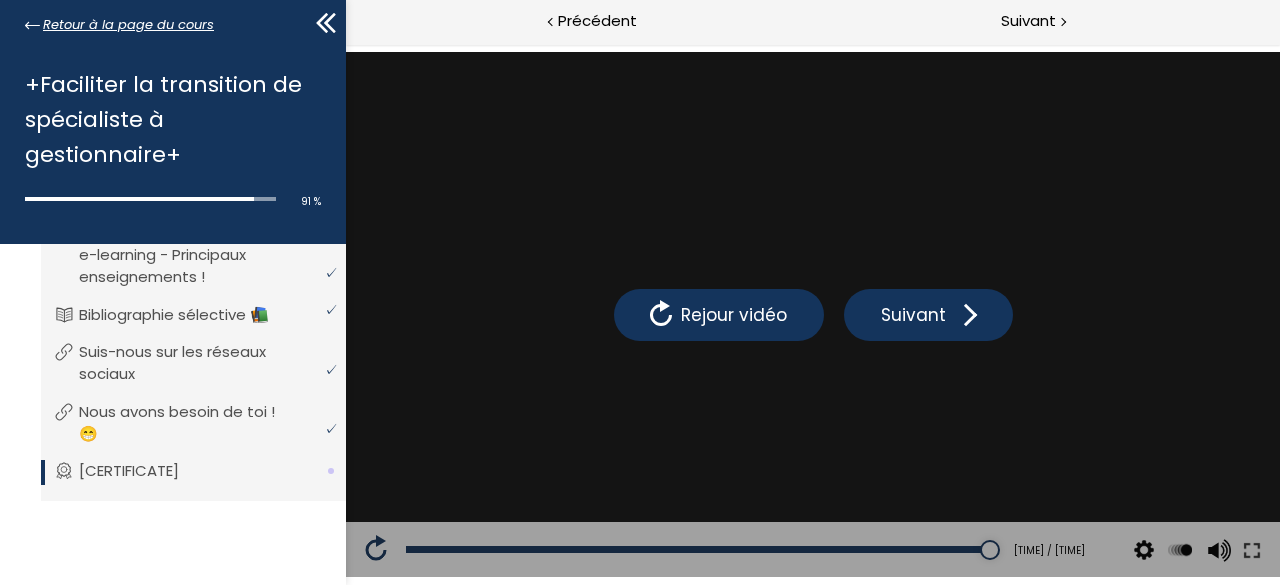 click on "Retour à la page du cours" at bounding box center [128, 25] 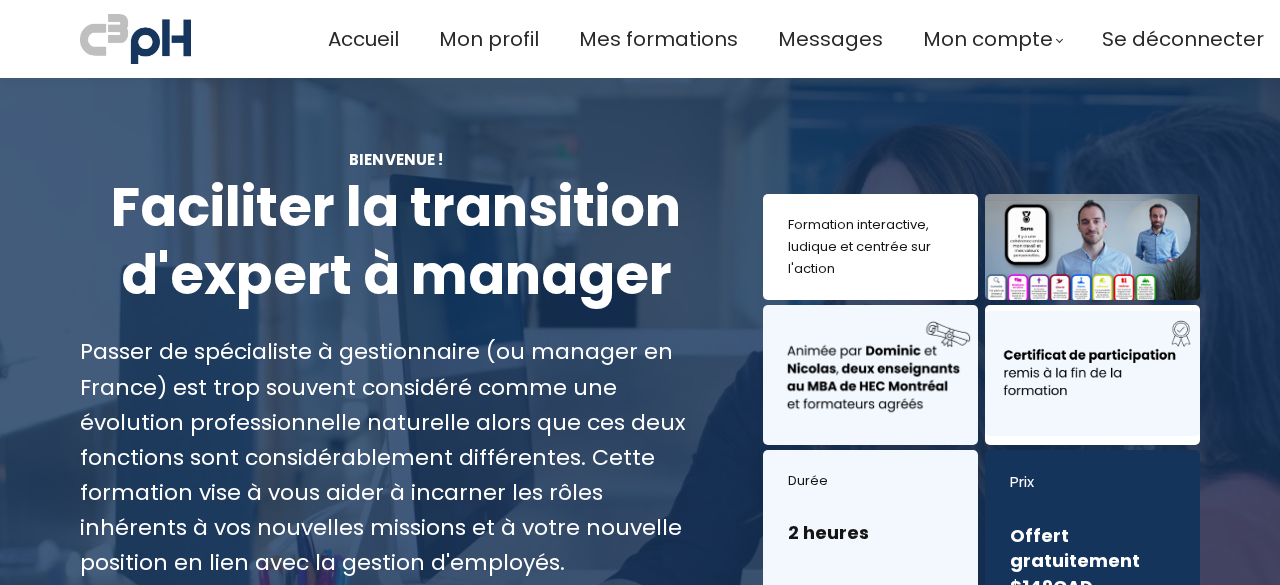 scroll, scrollTop: 0, scrollLeft: 0, axis: both 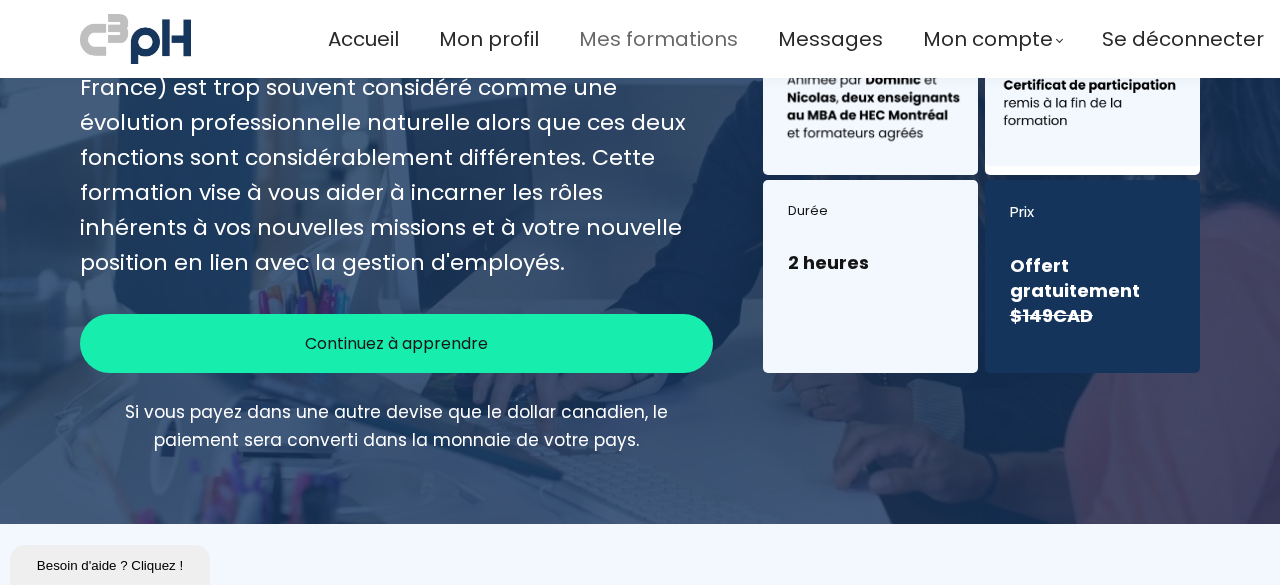 click on "Mes formations" at bounding box center (658, 39) 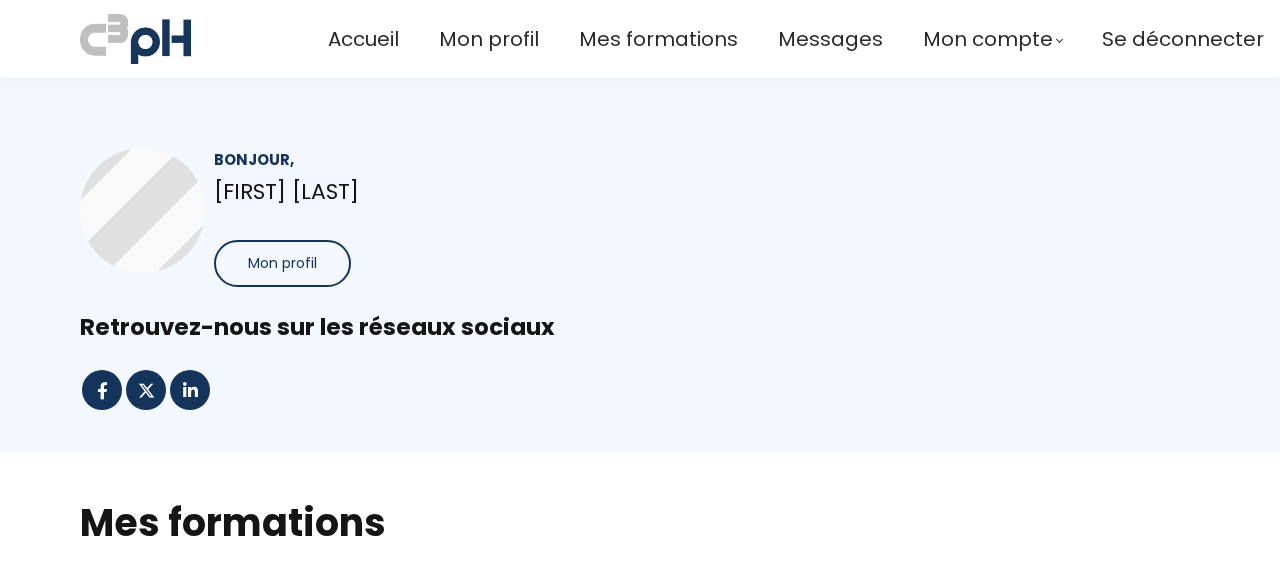 scroll, scrollTop: 0, scrollLeft: 0, axis: both 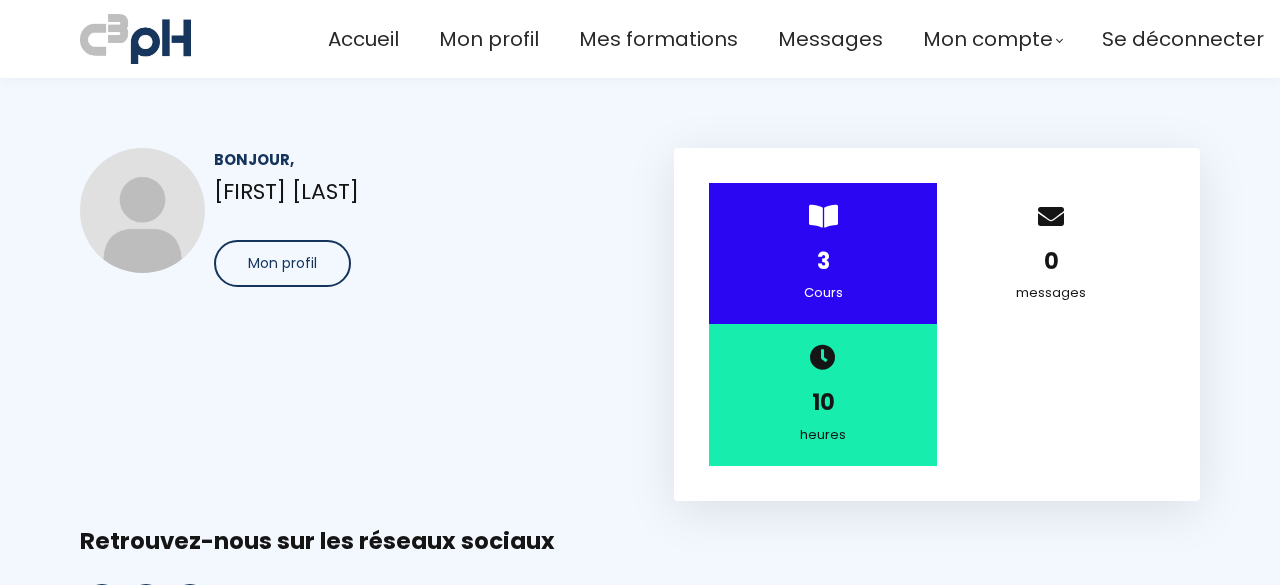 drag, startPoint x: 807, startPoint y: 249, endPoint x: 830, endPoint y: 295, distance: 51.42956 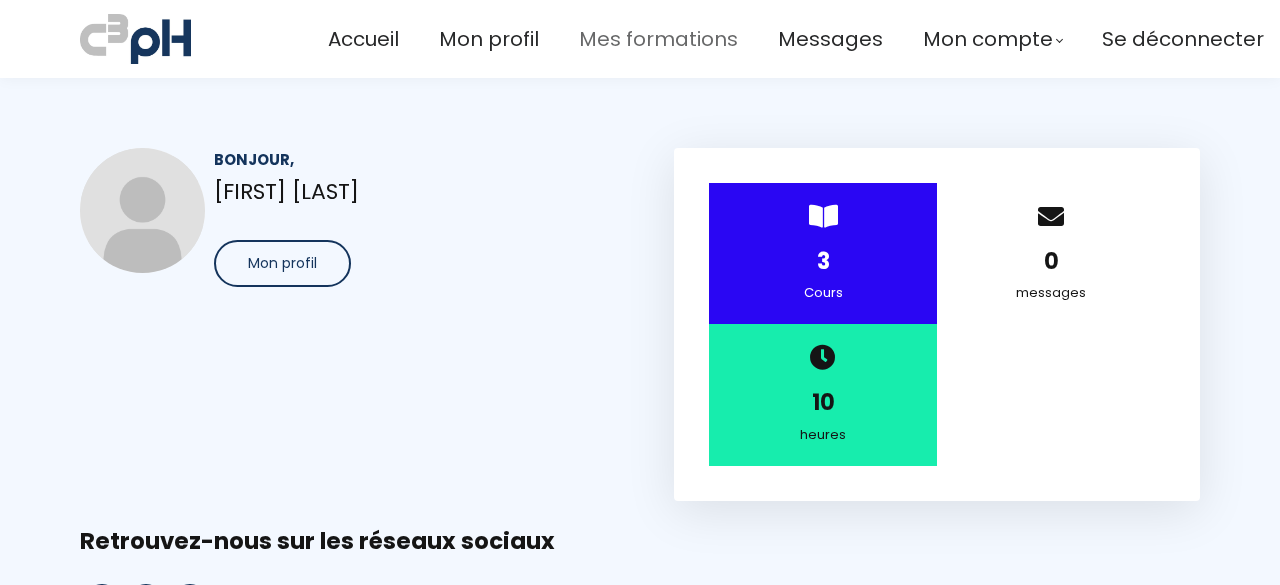 click on "Mes formations" at bounding box center [658, 39] 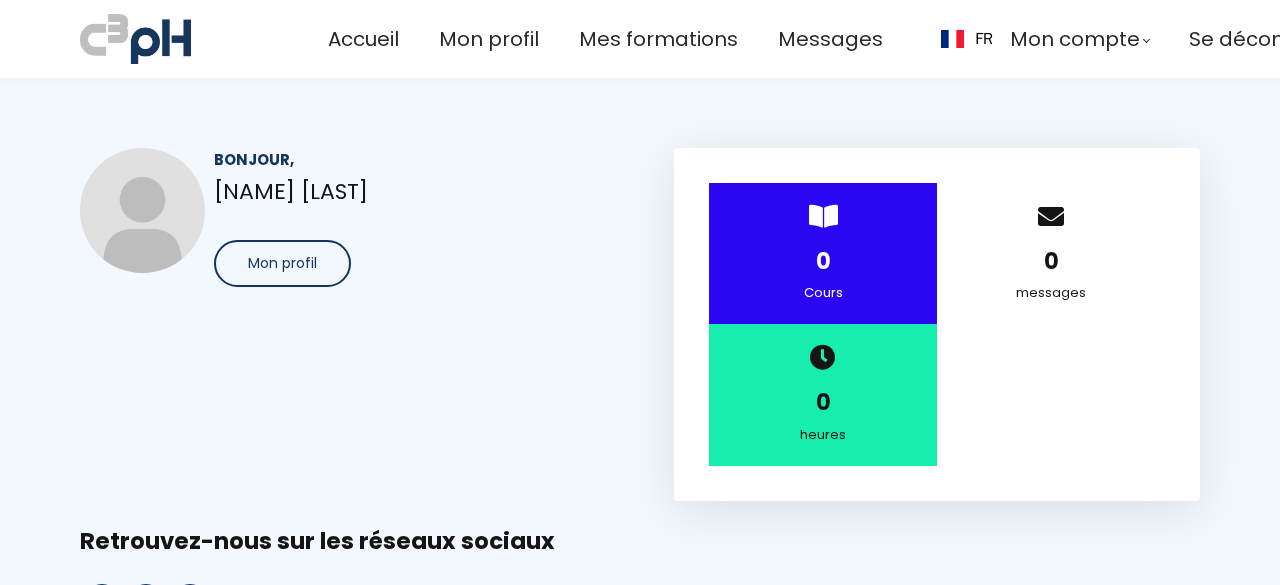 scroll, scrollTop: 0, scrollLeft: 0, axis: both 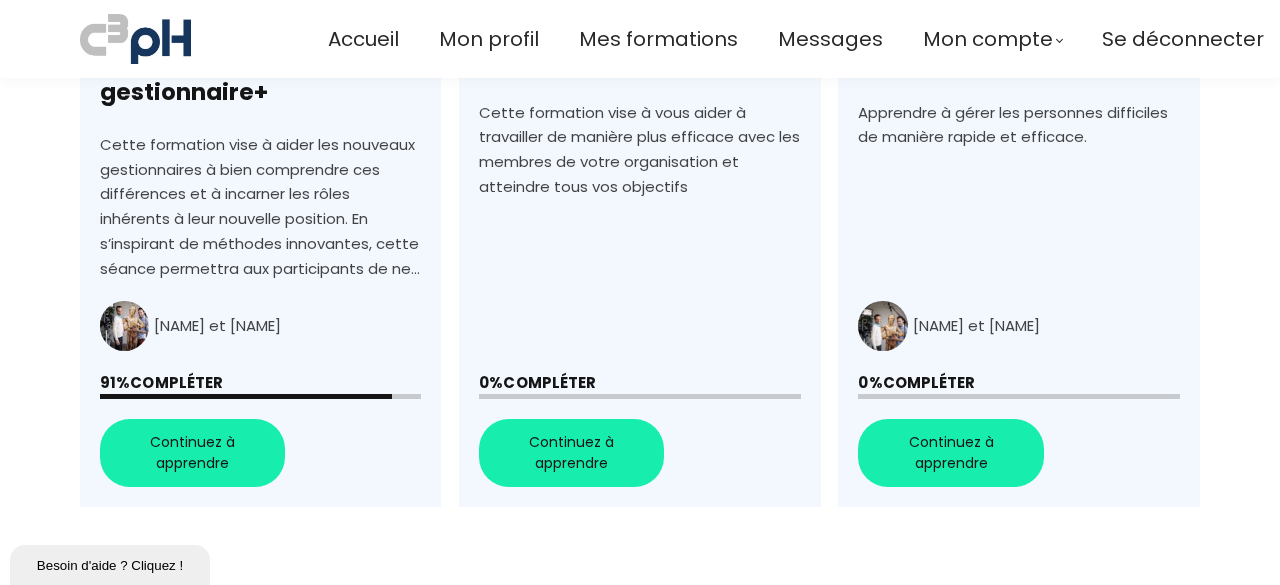 click on "+Faciliter la transition de spécialiste à gestionnaire+" at bounding box center [260, 147] 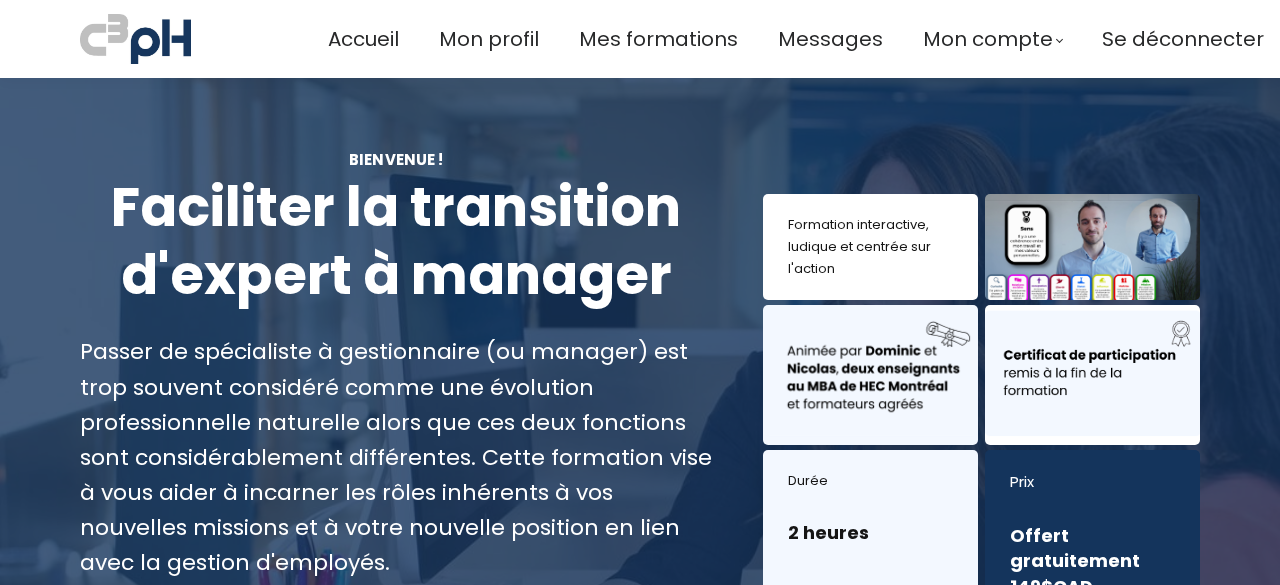 scroll, scrollTop: 0, scrollLeft: 0, axis: both 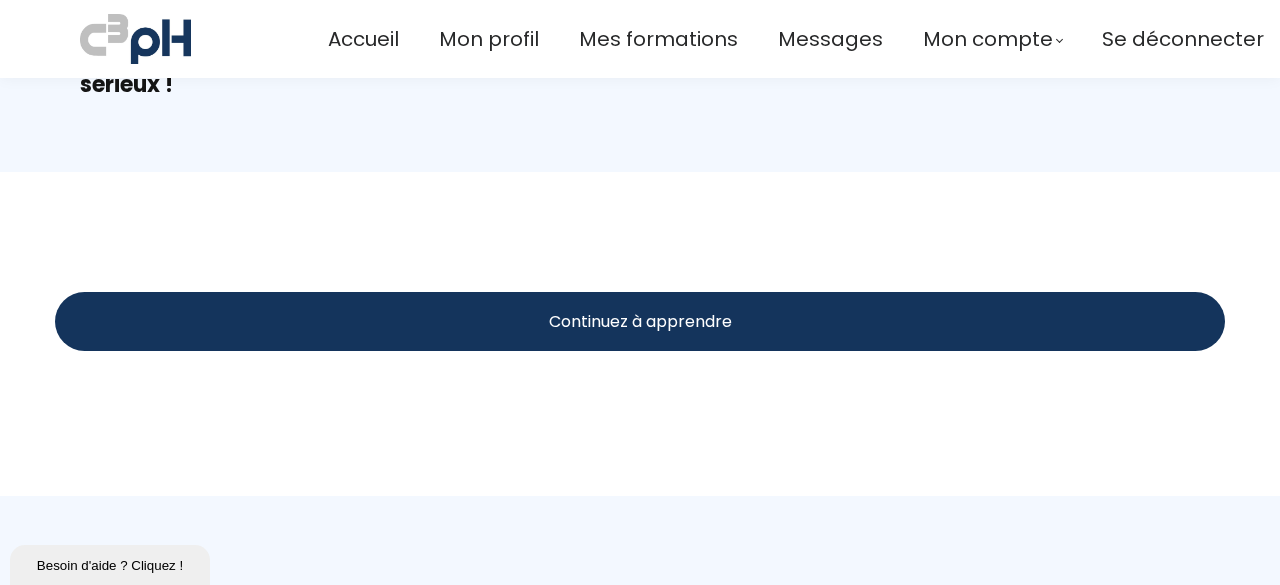 click on "Continuez à apprendre" at bounding box center (640, 321) 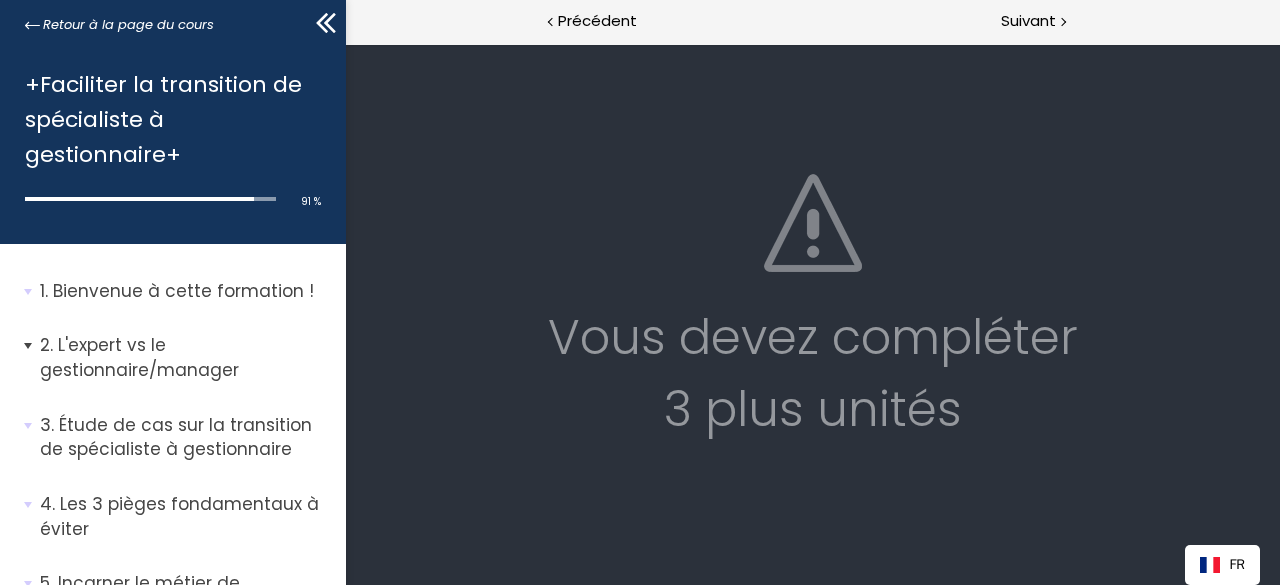 scroll, scrollTop: 0, scrollLeft: 0, axis: both 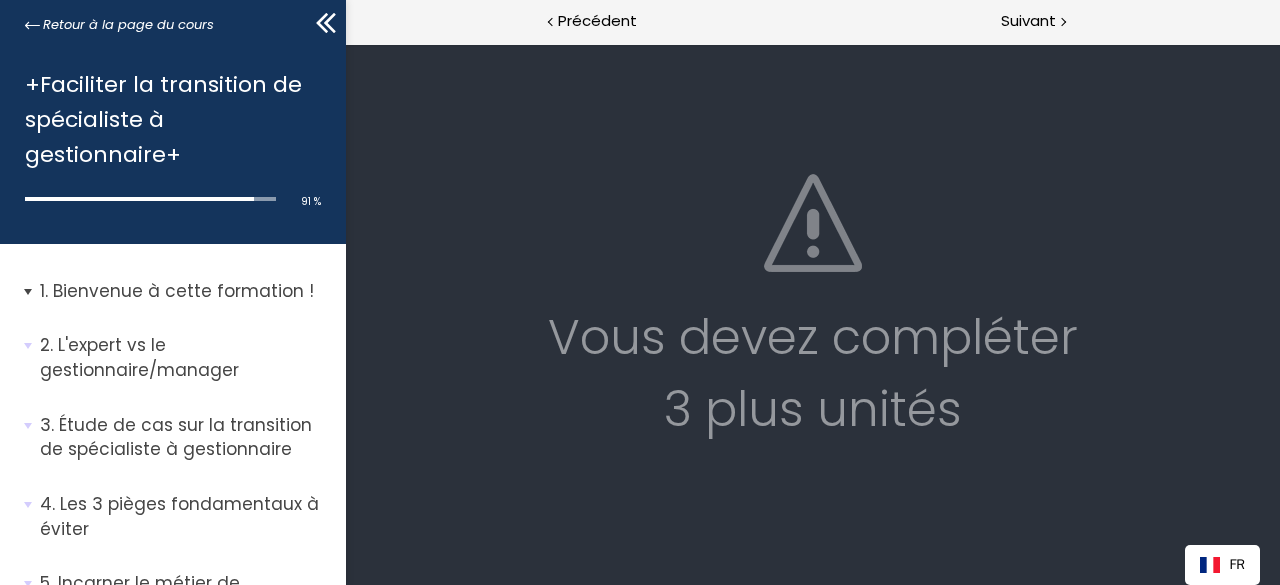 click on "Bienvenue à cette formation !" at bounding box center (185, 291) 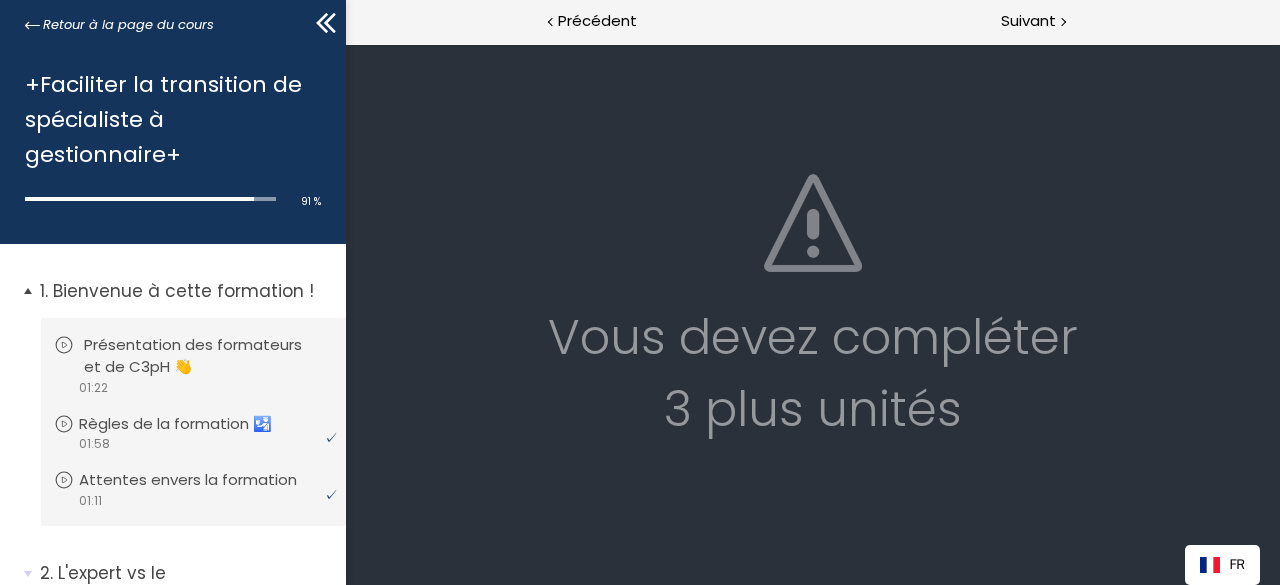 click on "Présentation des formateurs et de C3pH 👋" at bounding box center [208, 356] 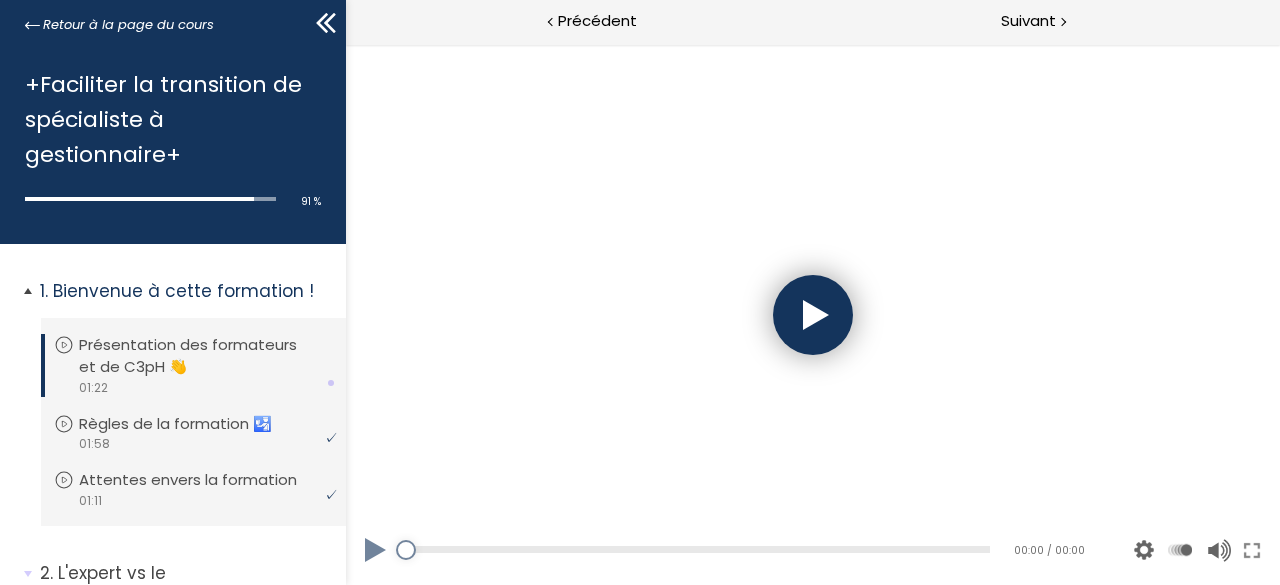 scroll, scrollTop: 0, scrollLeft: 0, axis: both 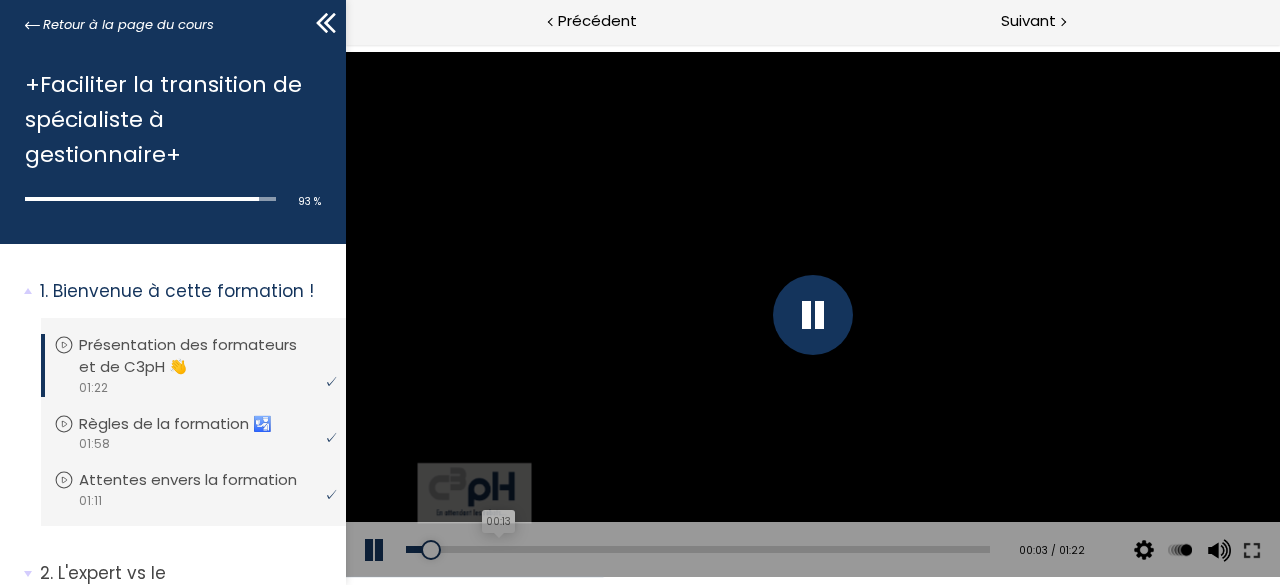 drag, startPoint x: 495, startPoint y: 548, endPoint x: 506, endPoint y: 548, distance: 11 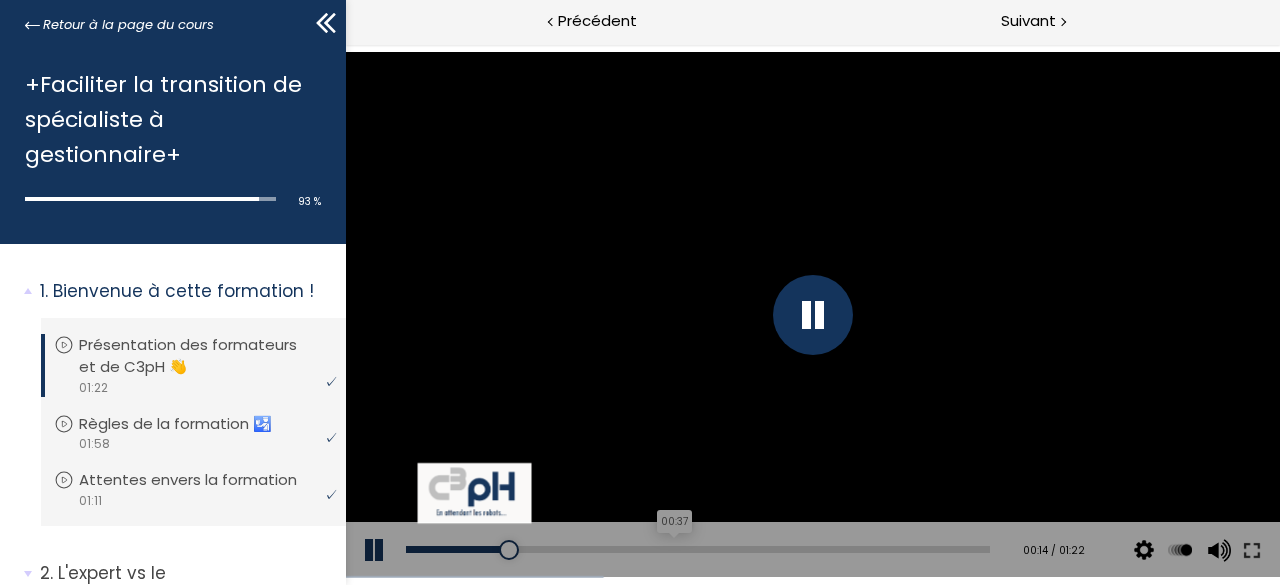 click on "00:37" at bounding box center (697, 549) 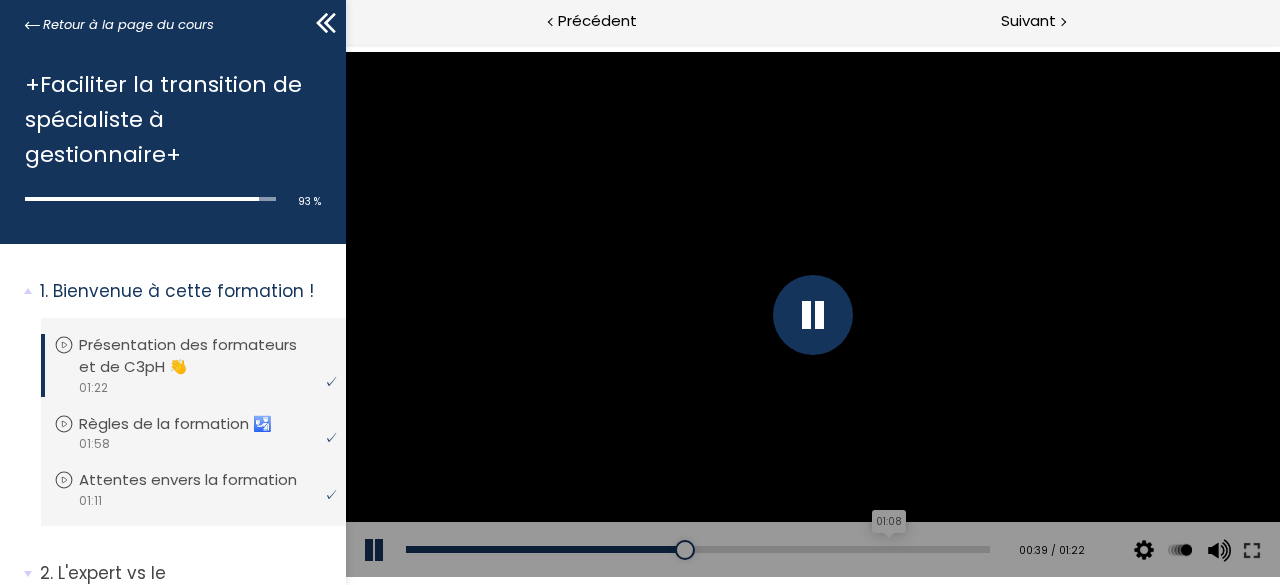 click on "Add chapter
01:08" at bounding box center [697, 550] 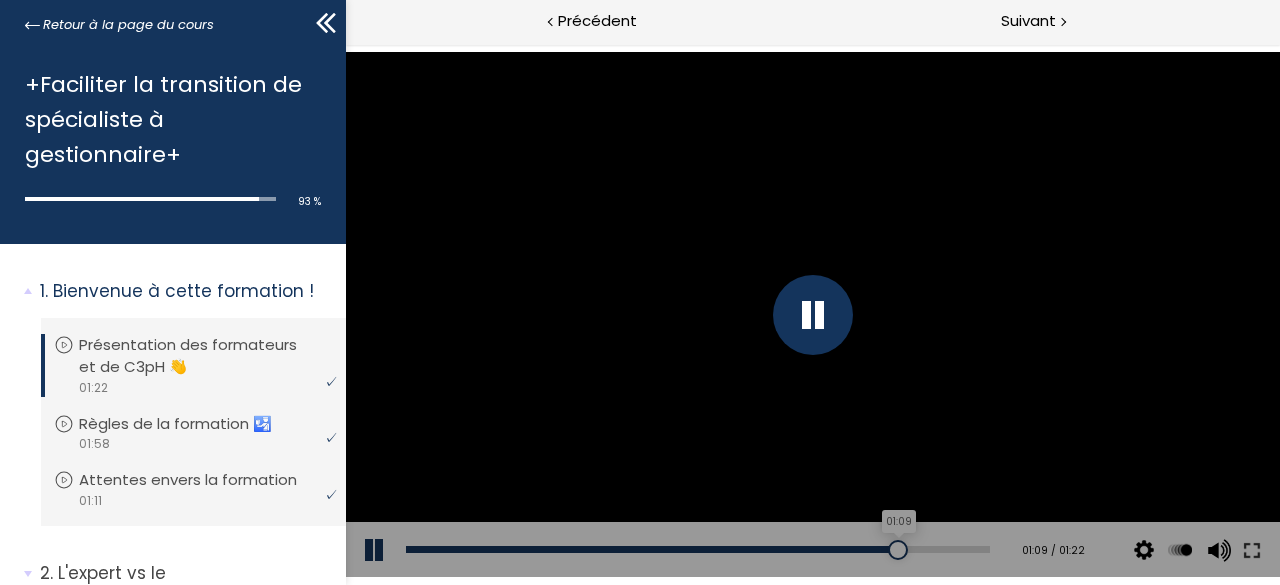click on "01:09" at bounding box center (697, 549) 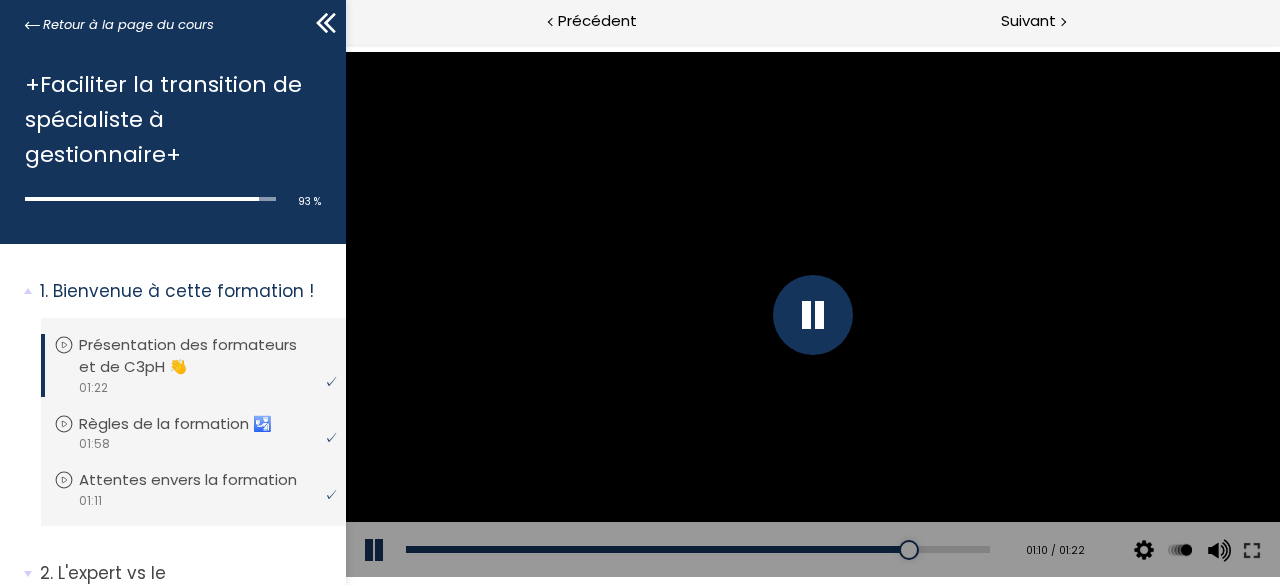 click on "Add chapter
01:20" at bounding box center (697, 550) 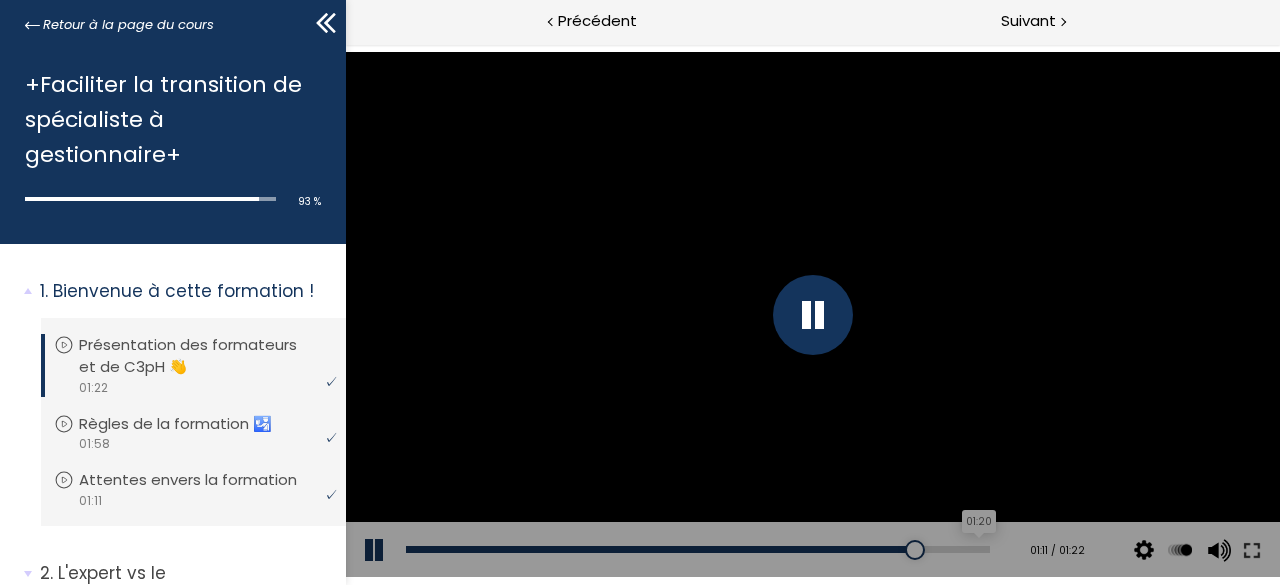click on "01:20" at bounding box center (697, 549) 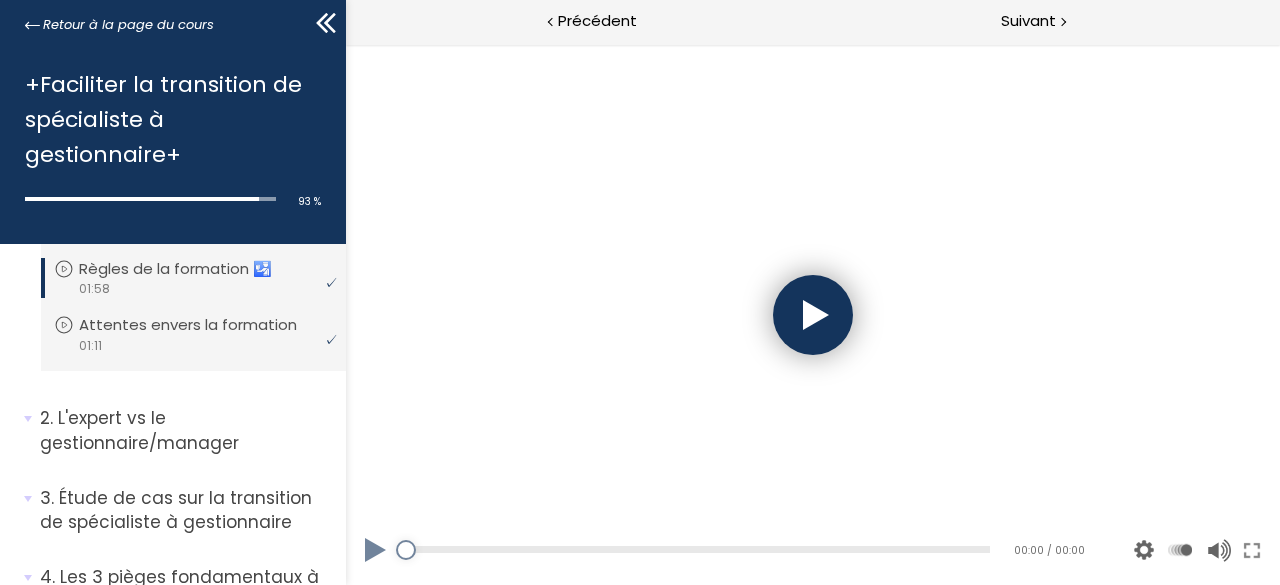 scroll, scrollTop: 0, scrollLeft: 0, axis: both 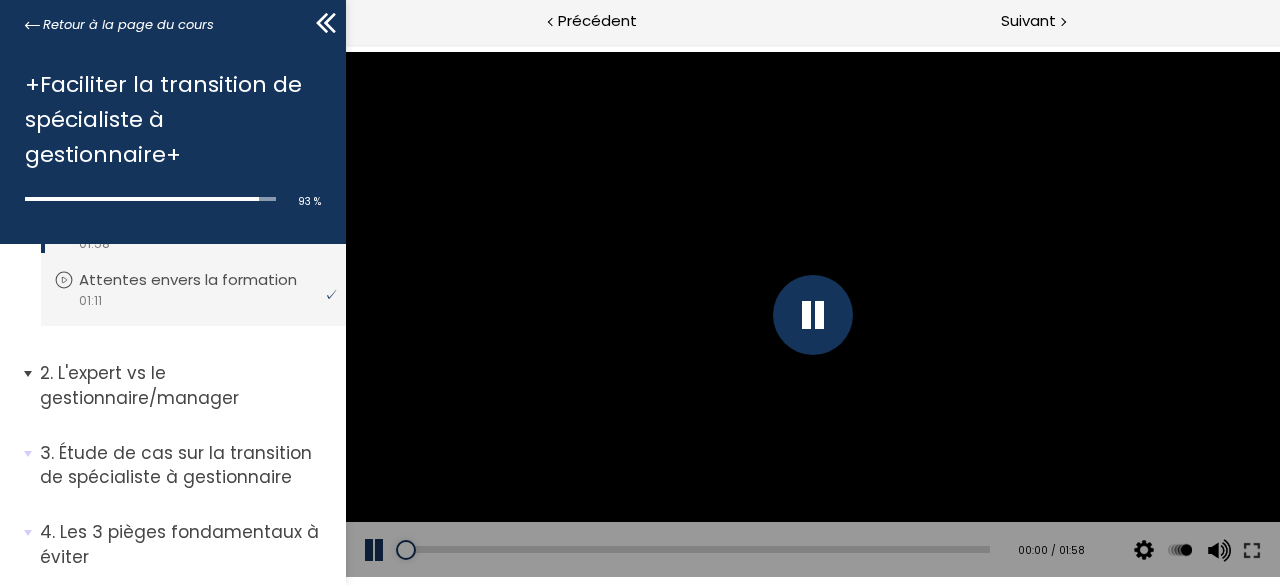 click on "L'expert vs le gestionnaire/manager" at bounding box center [185, 385] 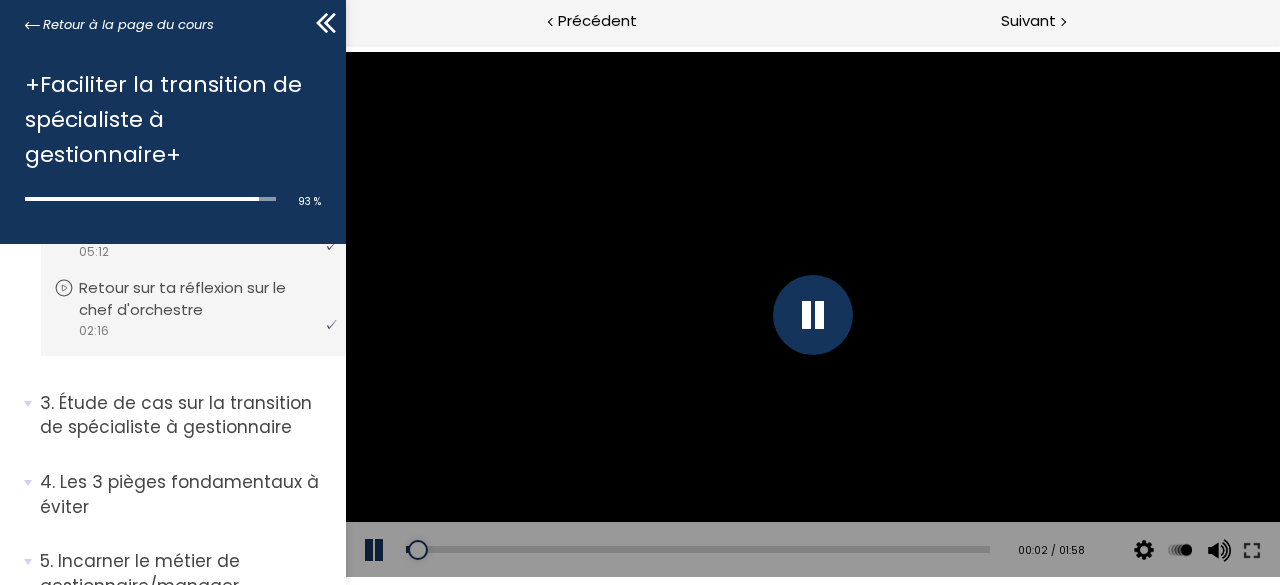 scroll, scrollTop: 700, scrollLeft: 0, axis: vertical 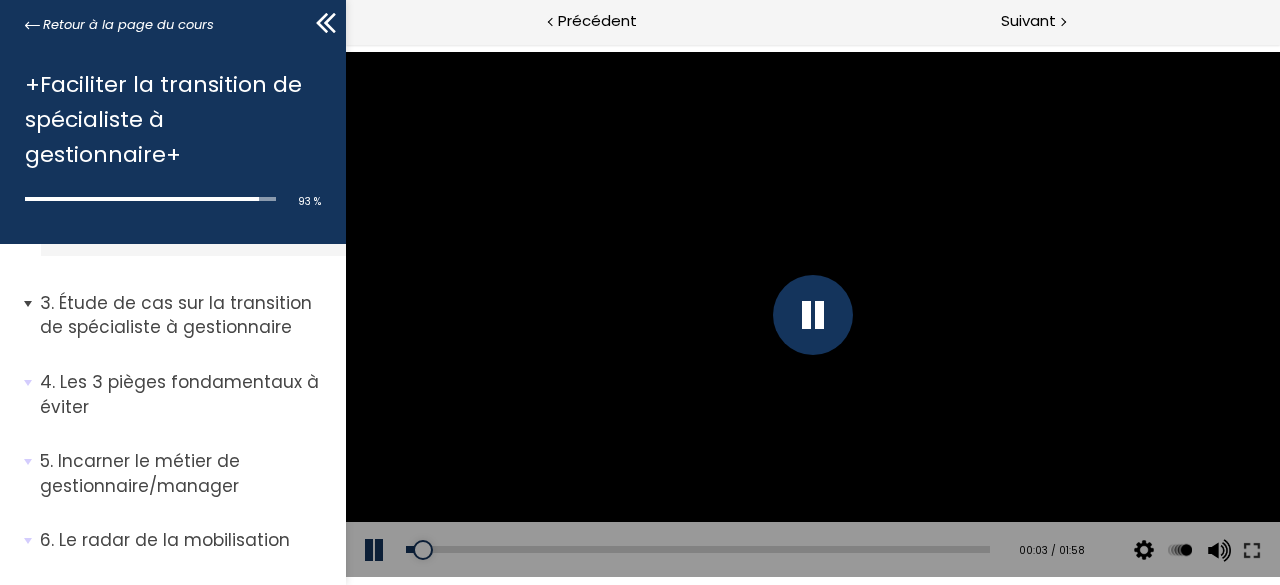 click on "Étude de cas sur la transition de spécialiste à gestionnaire" at bounding box center (185, 315) 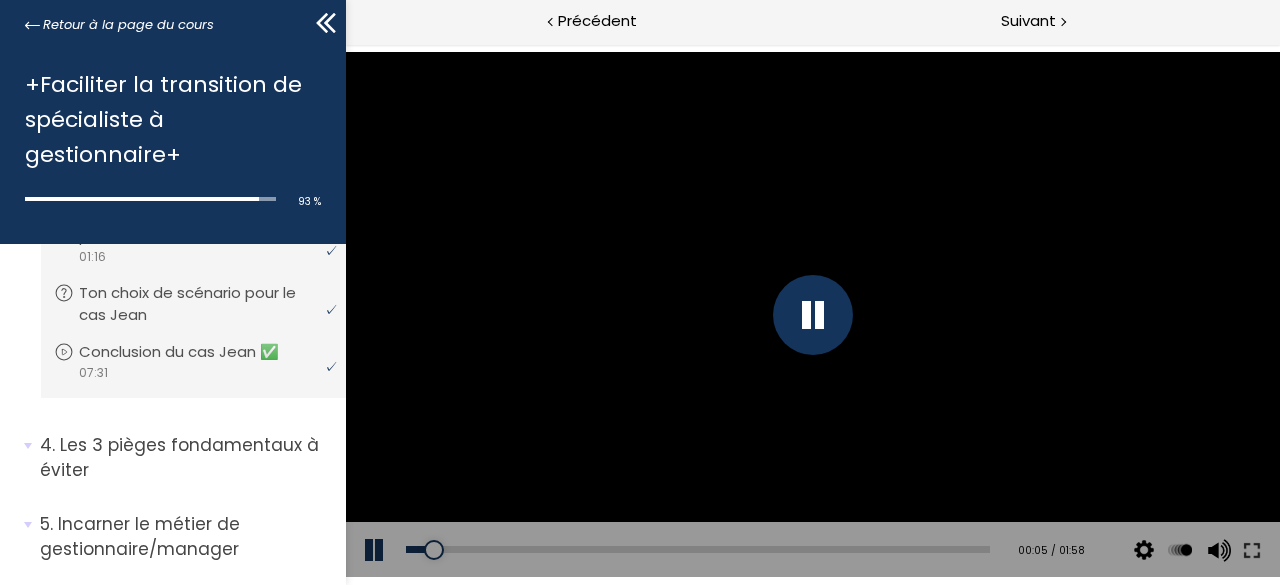 scroll, scrollTop: 1200, scrollLeft: 0, axis: vertical 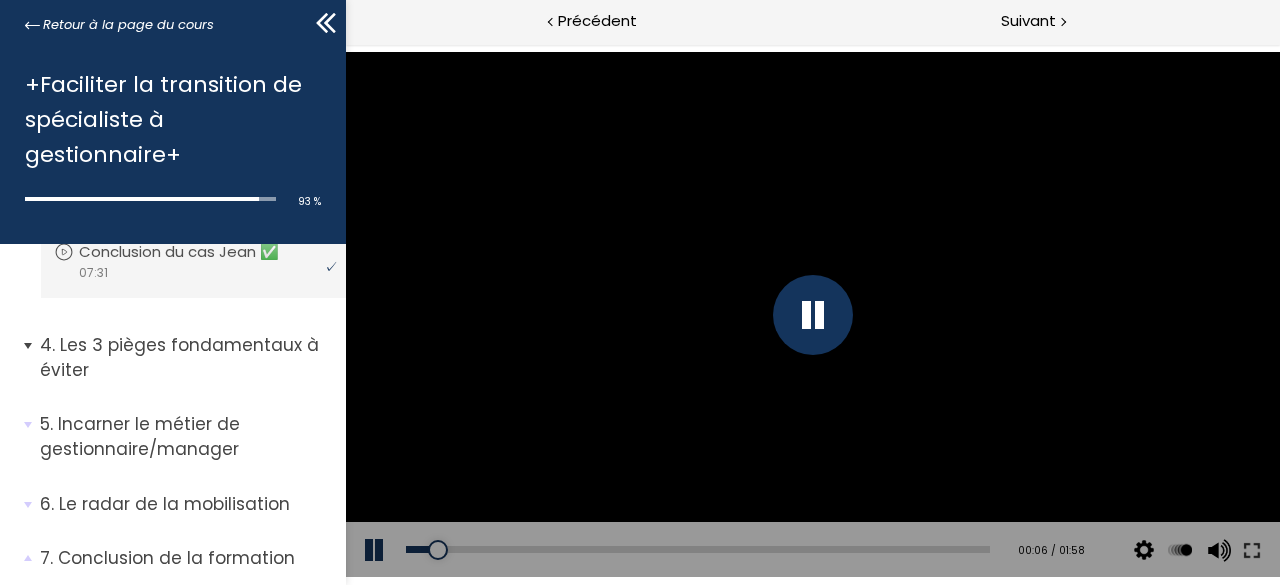 click on "Les 3 pièges fondamentaux à éviter" at bounding box center [185, 357] 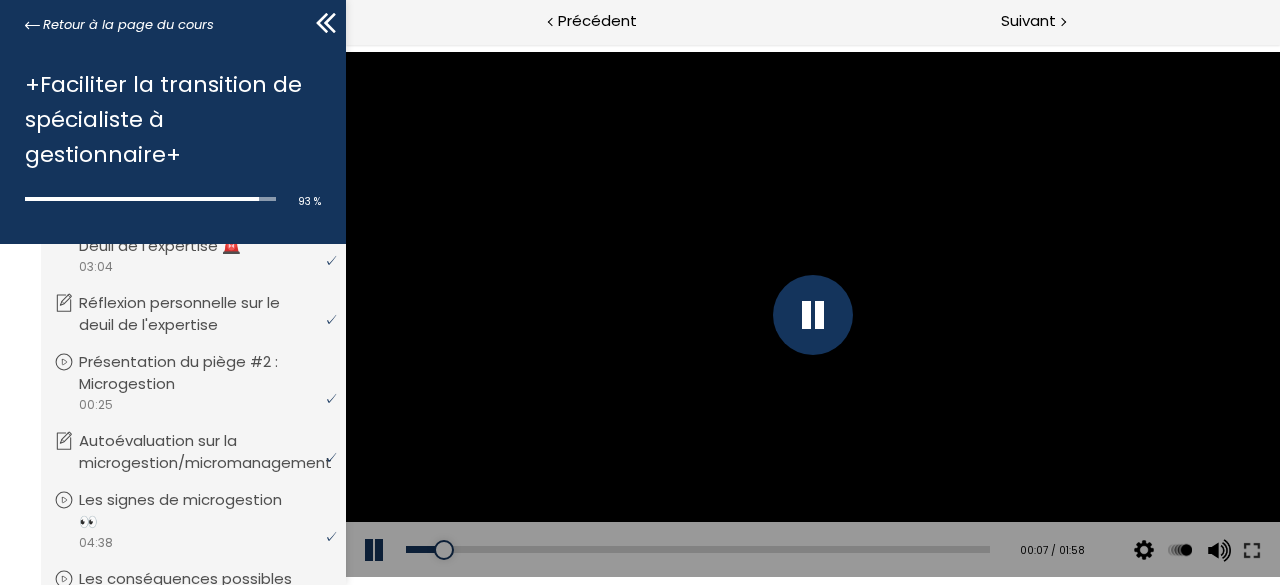 scroll, scrollTop: 1500, scrollLeft: 0, axis: vertical 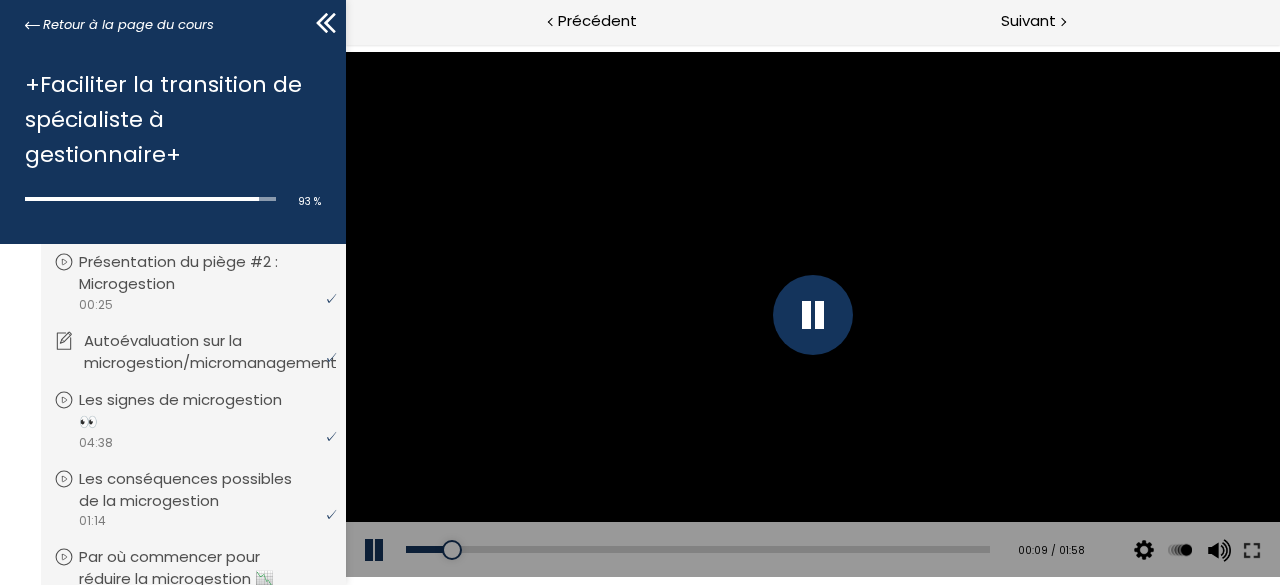 click on "Autoévaluation sur la microgestion/micromanagement" at bounding box center (225, 352) 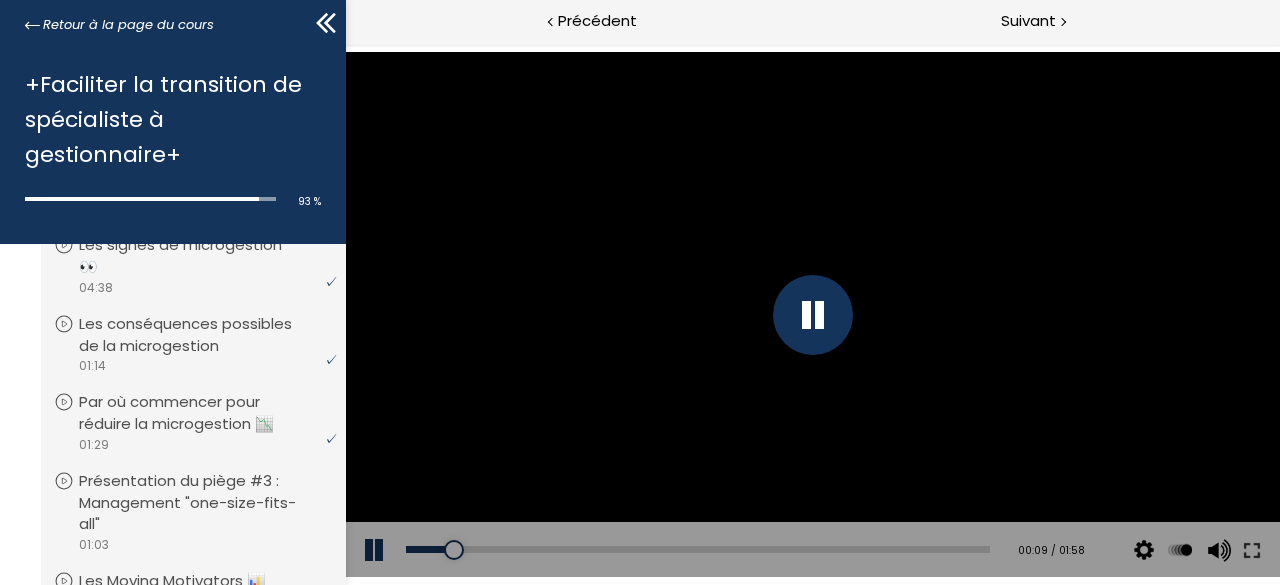 scroll, scrollTop: 1700, scrollLeft: 0, axis: vertical 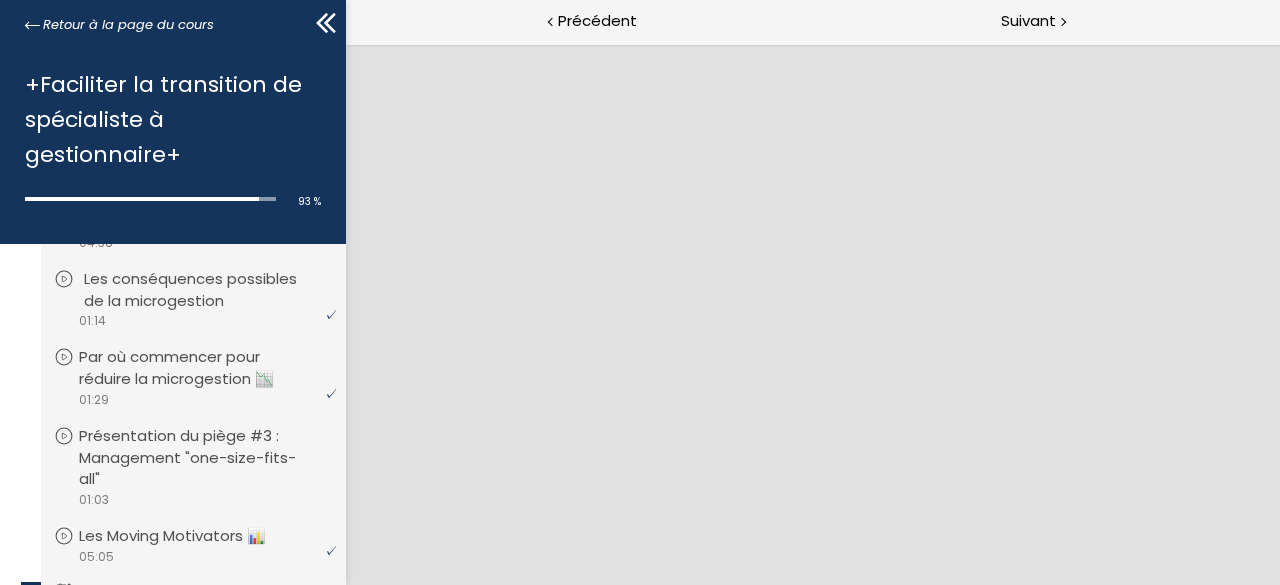 click on "Les conséquences possibles de la microgestion" at bounding box center (208, 290) 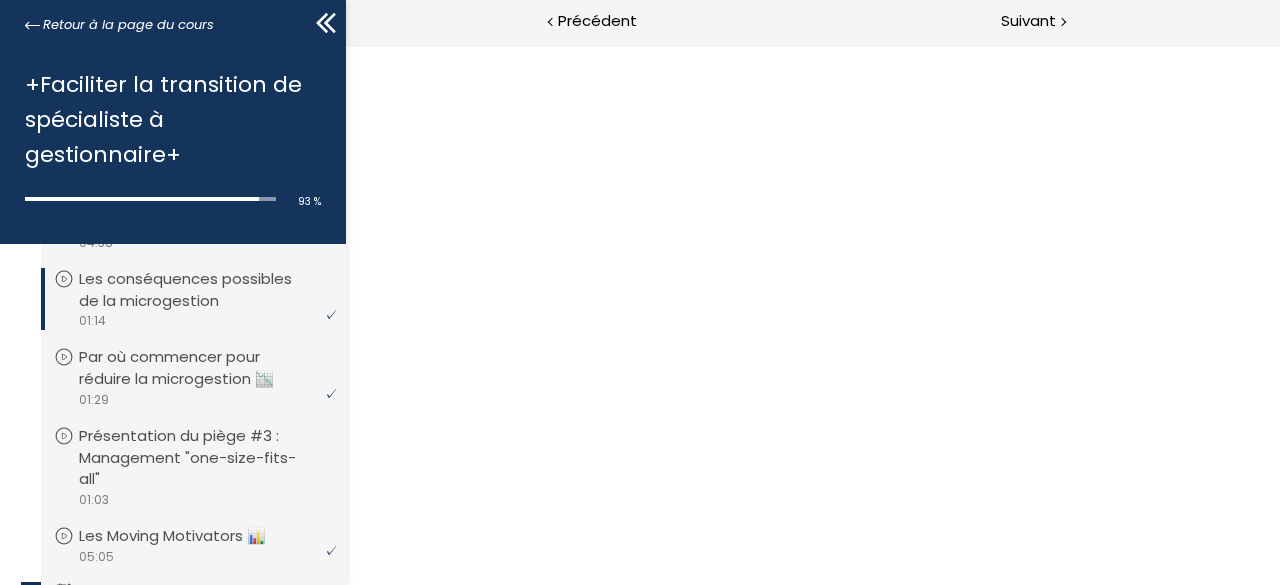 scroll, scrollTop: 0, scrollLeft: 0, axis: both 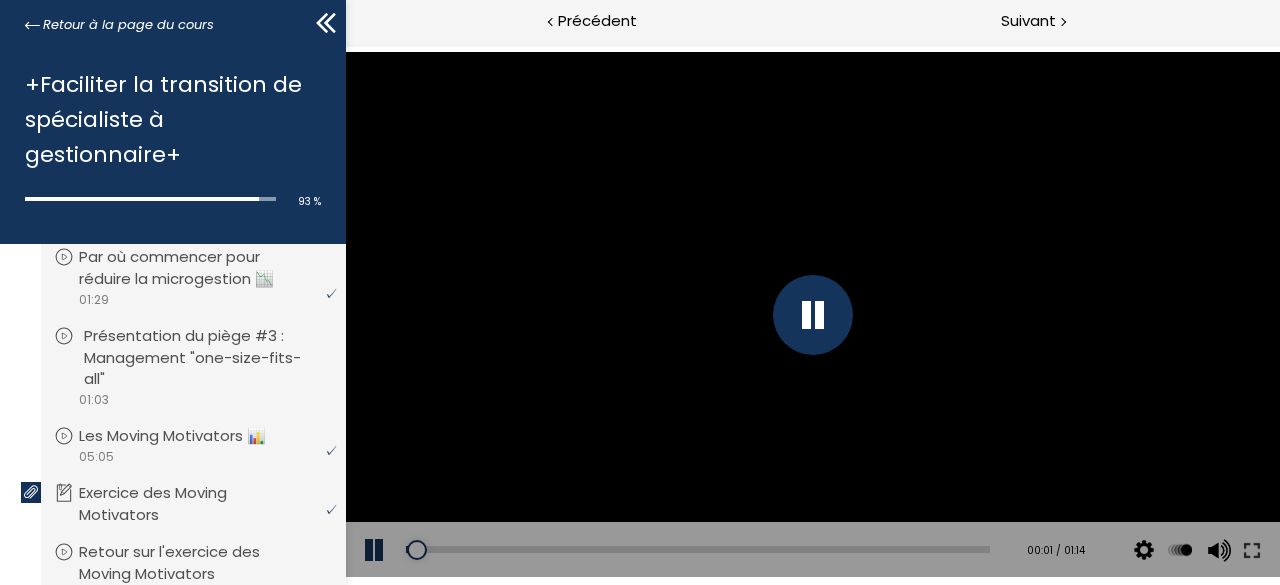click on "Présentation du piège #3 : Management "one-size-fits-all"" at bounding box center (208, 357) 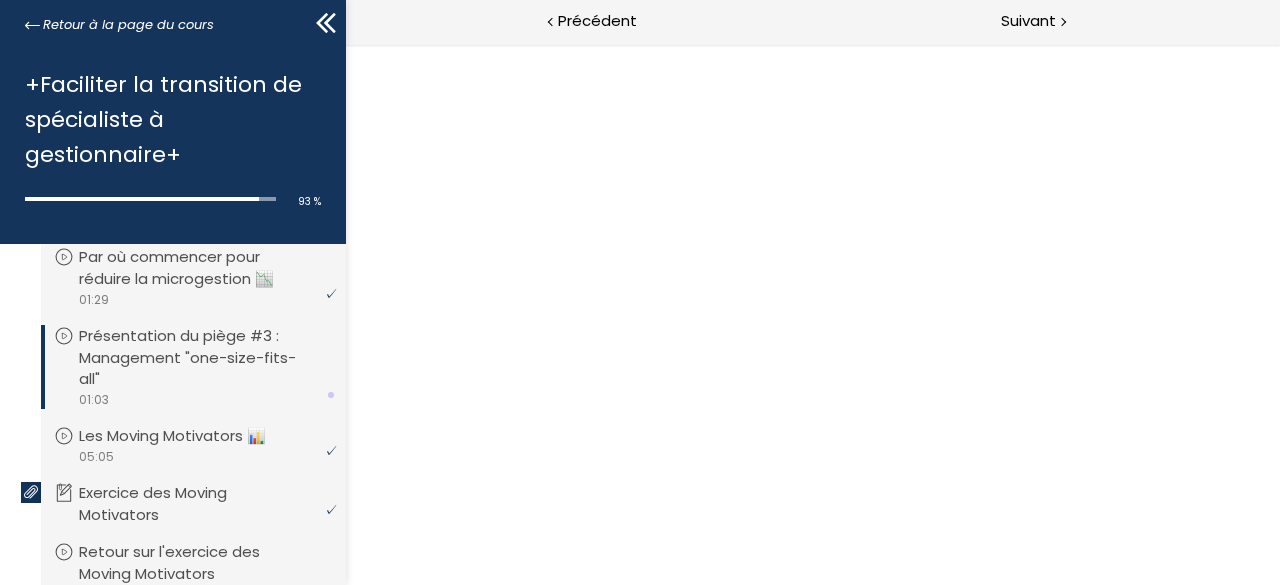 scroll, scrollTop: 0, scrollLeft: 0, axis: both 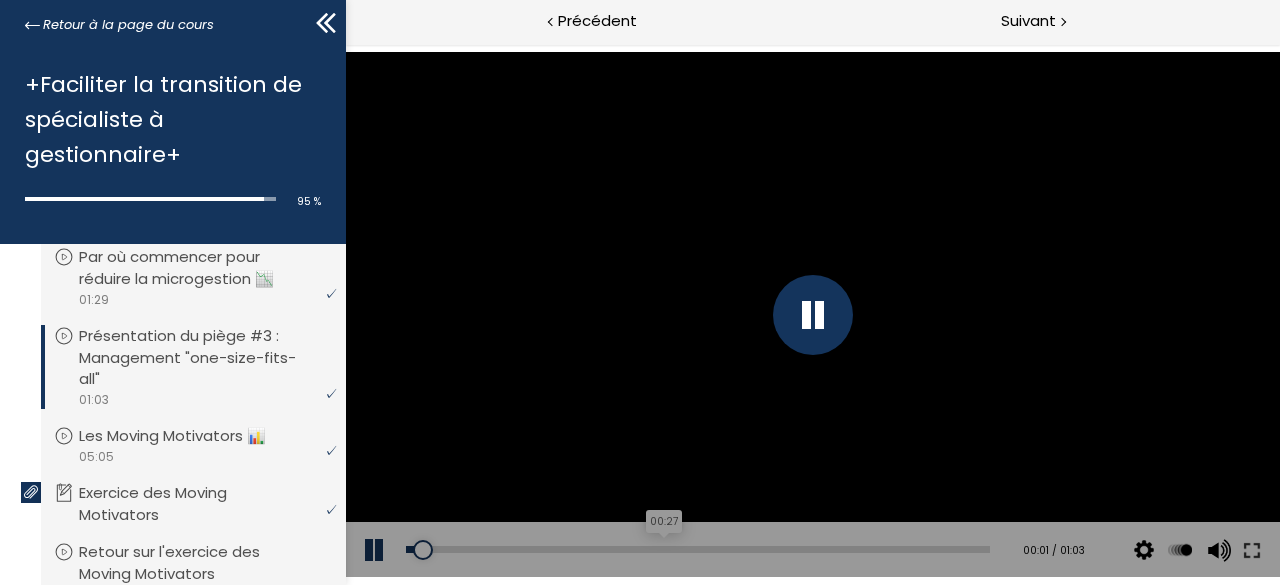 click on "00:27" at bounding box center [697, 549] 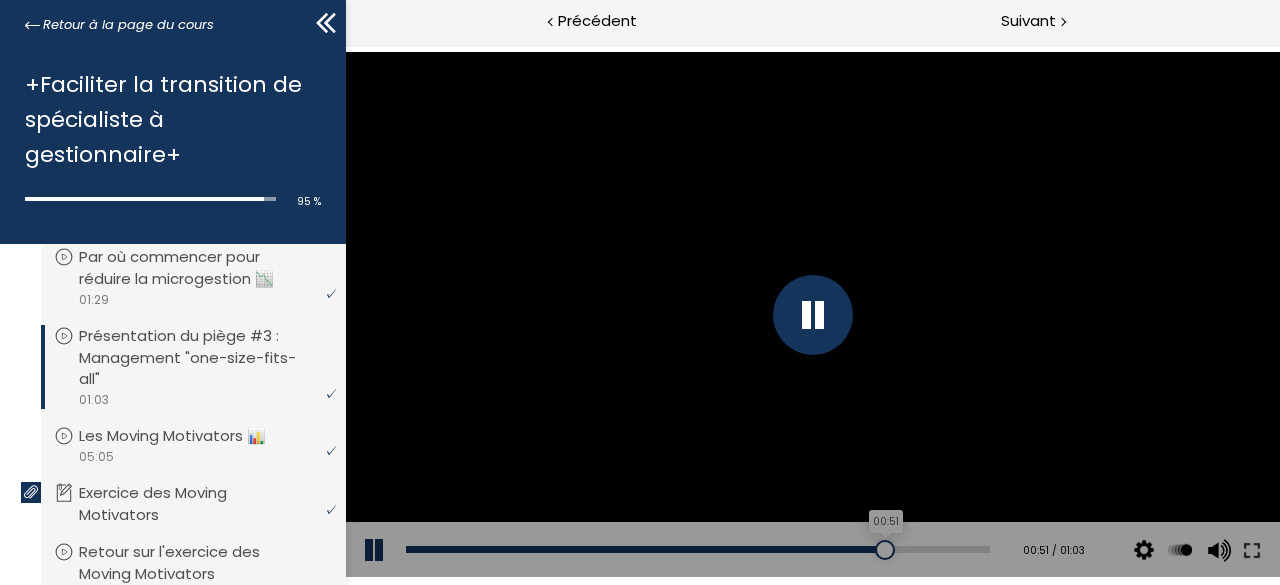 click on "00:51" at bounding box center [697, 549] 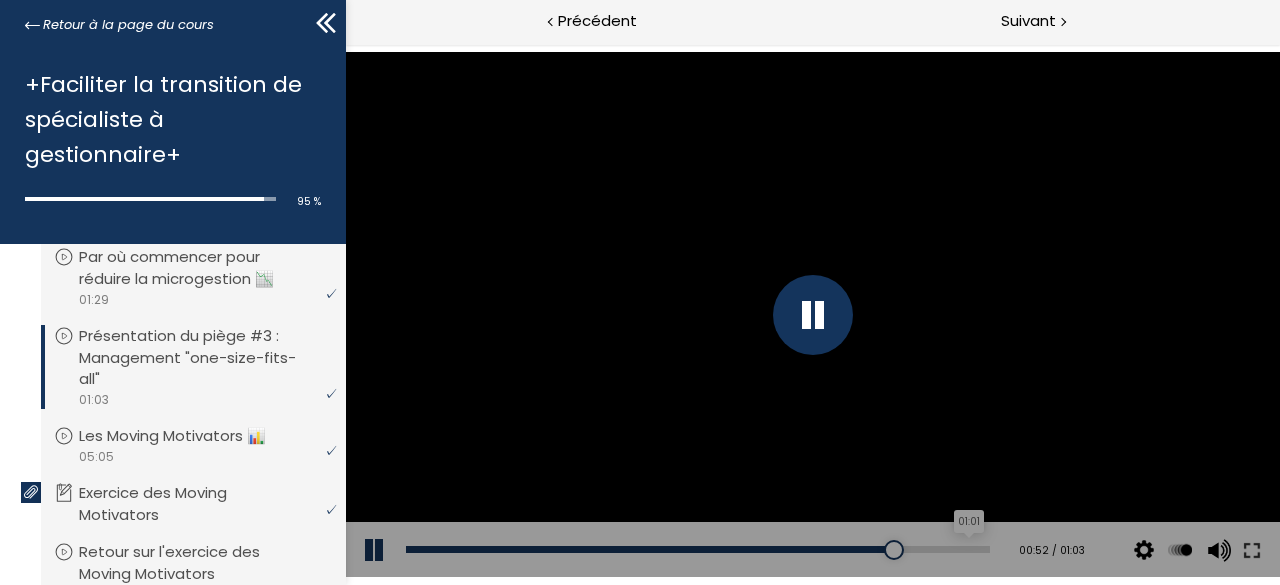 click on "01:01" at bounding box center (697, 549) 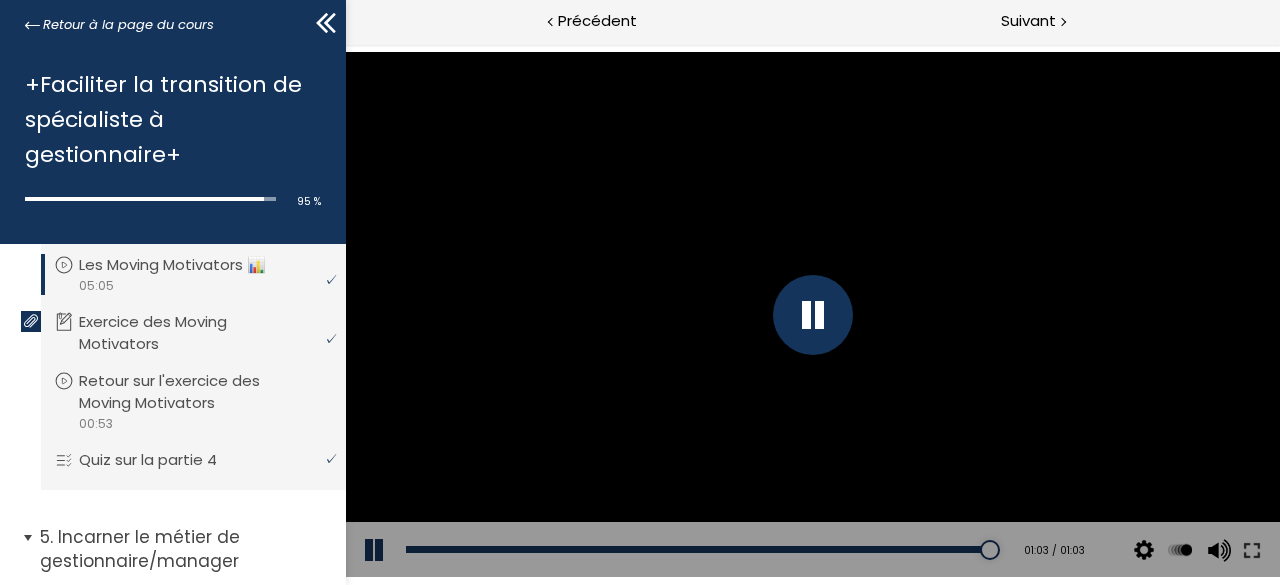 scroll, scrollTop: 2100, scrollLeft: 0, axis: vertical 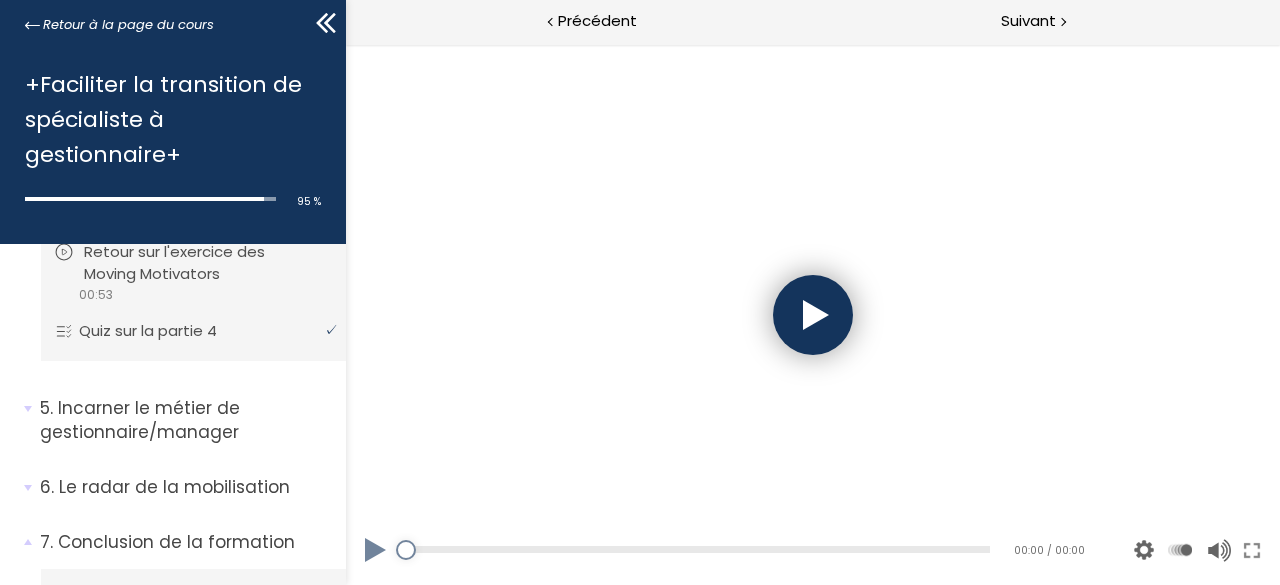 click on "Retour sur l'exercice des Moving Motivators" at bounding box center (208, 263) 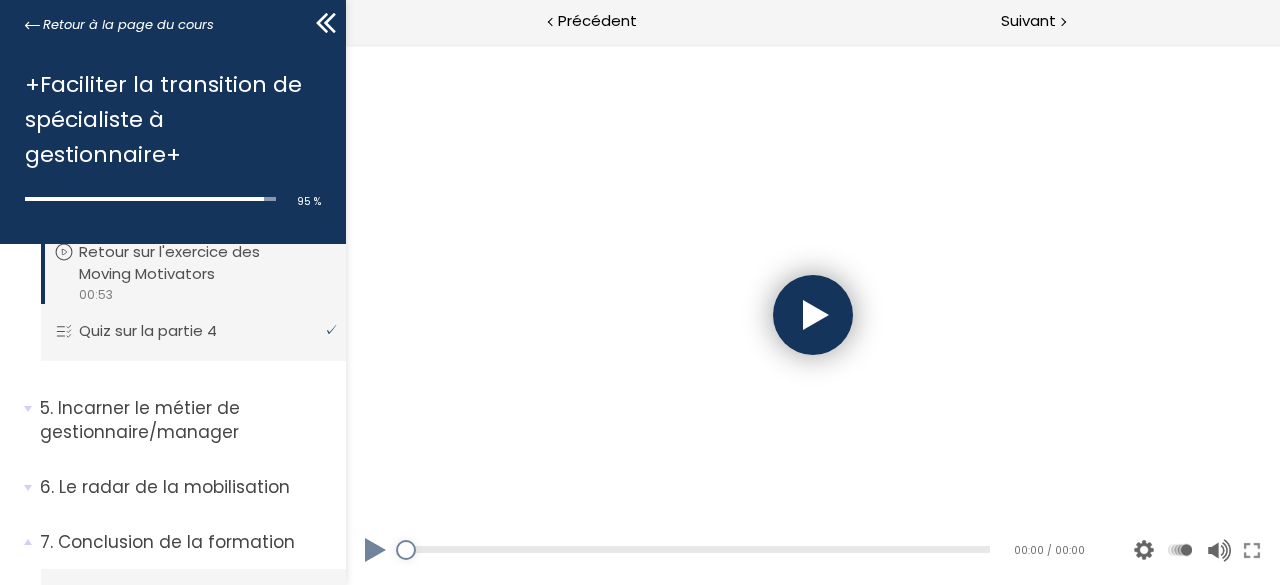 scroll, scrollTop: 0, scrollLeft: 0, axis: both 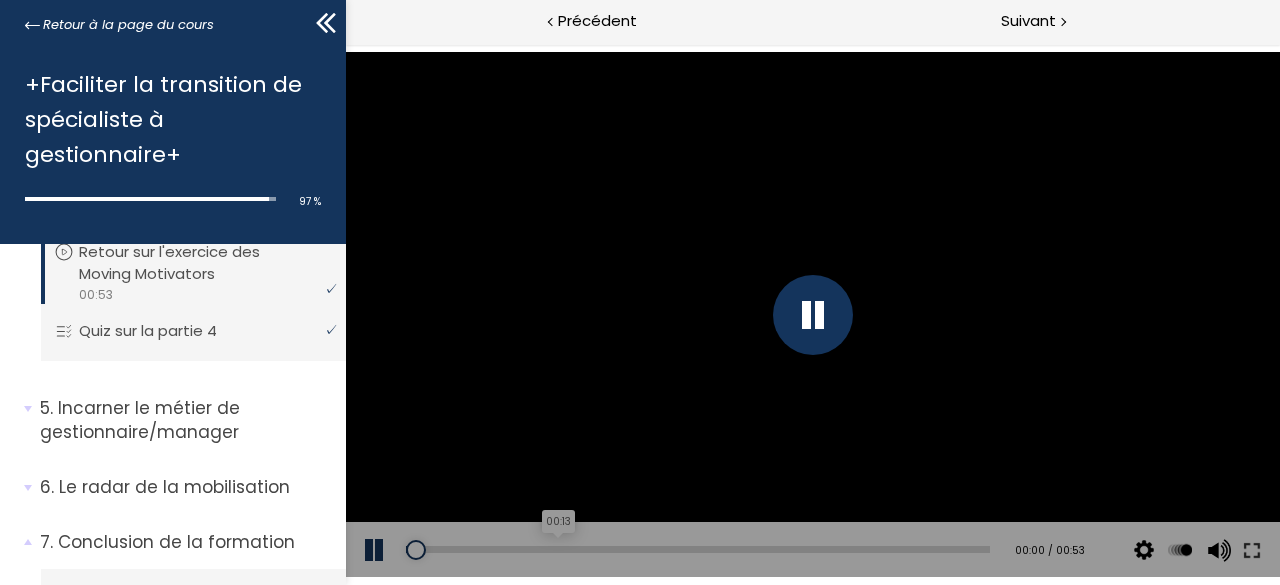 click on "00:13" at bounding box center [697, 549] 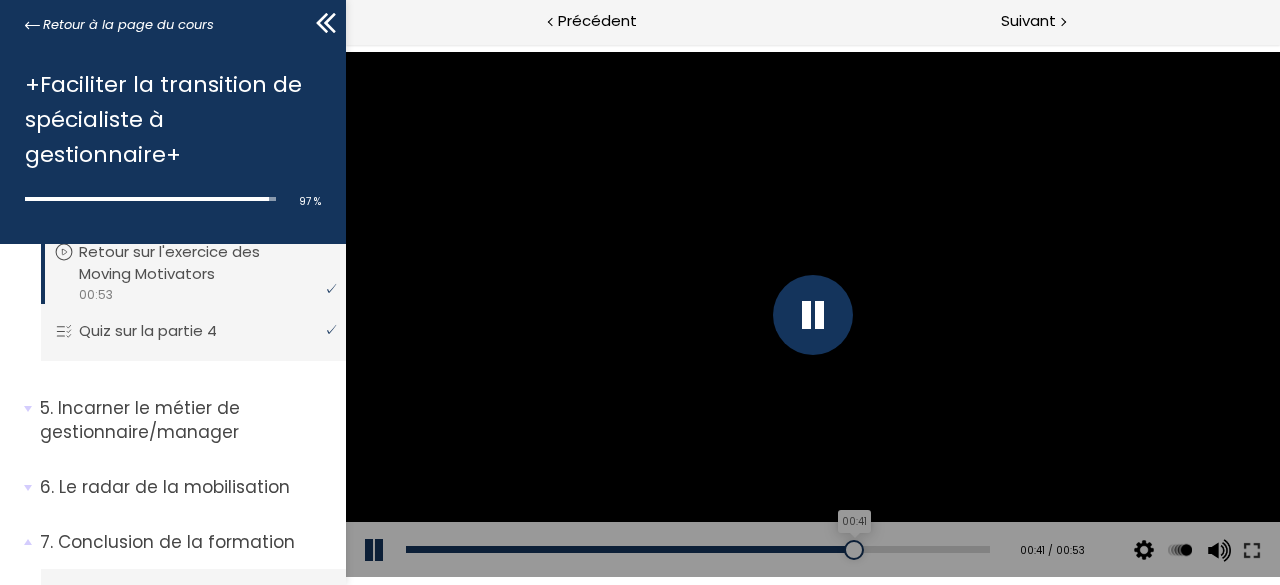 click on "00:41" at bounding box center [697, 549] 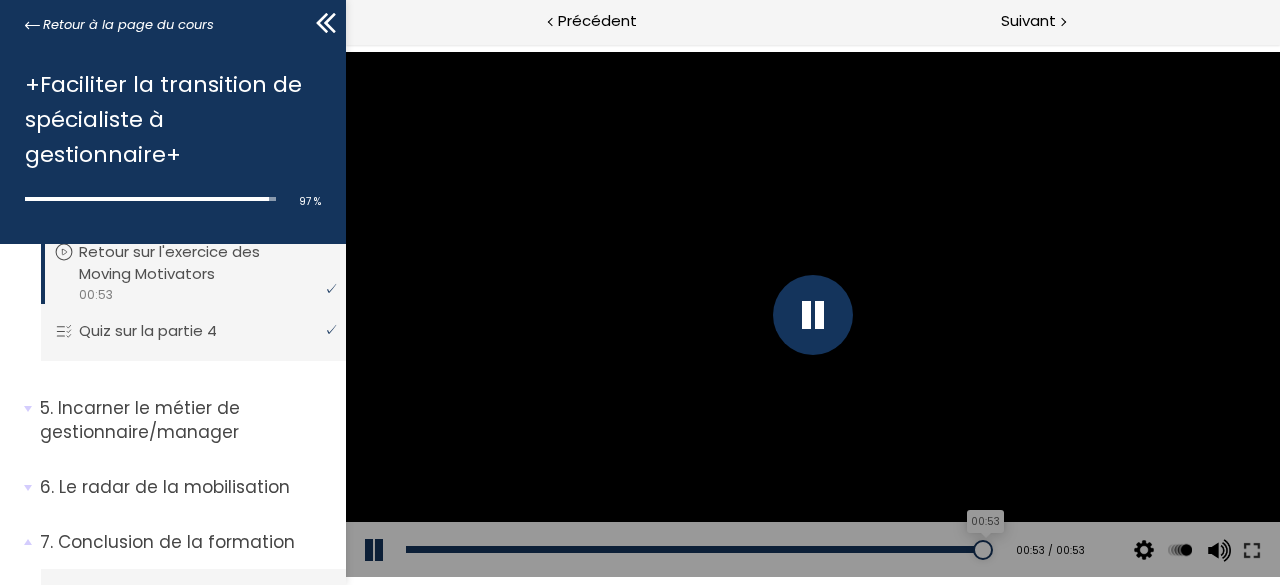 click on "00:53" at bounding box center [697, 549] 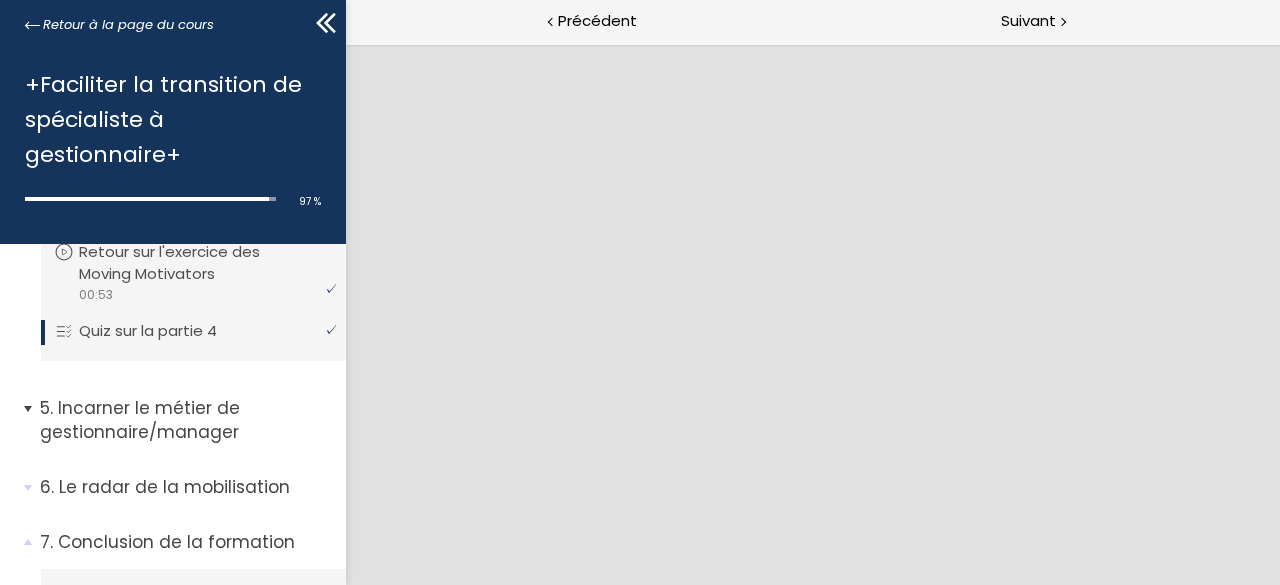 scroll, scrollTop: 0, scrollLeft: 0, axis: both 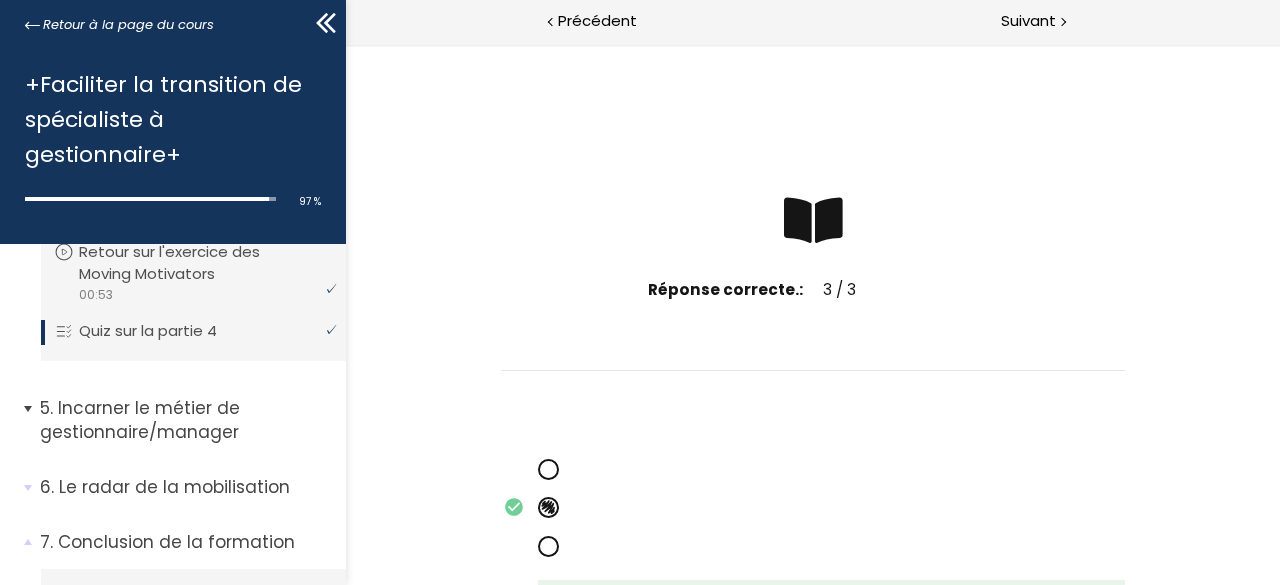 click on "Incarner le métier de gestionnaire/manager" at bounding box center (185, 420) 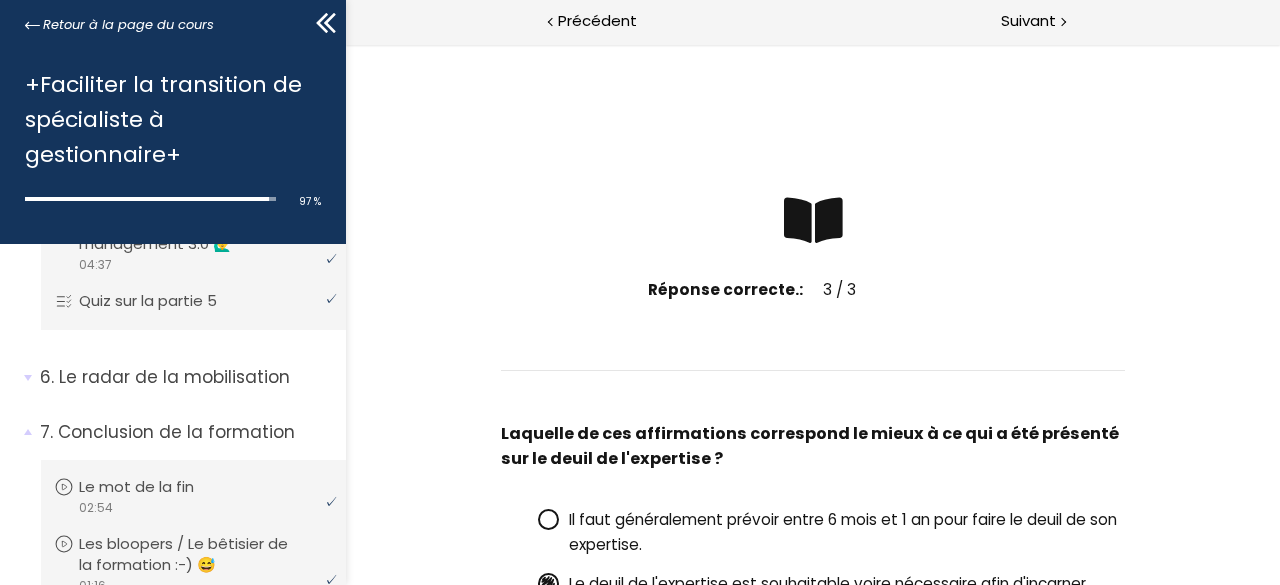 scroll, scrollTop: 2900, scrollLeft: 0, axis: vertical 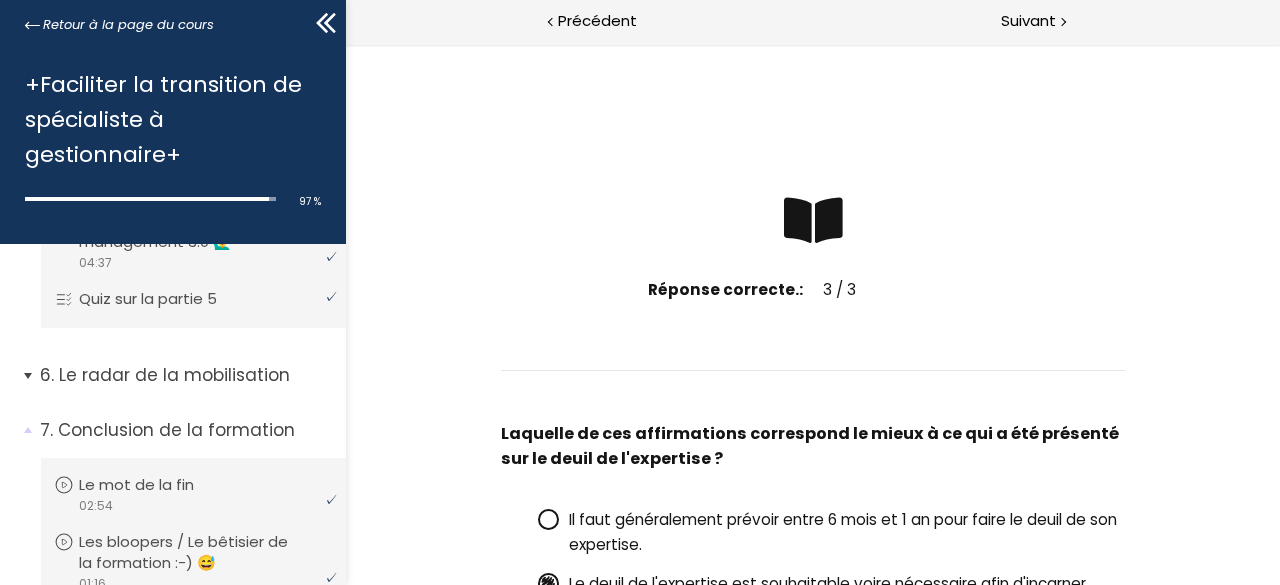 click on "Le radar de la mobilisation" at bounding box center (185, 375) 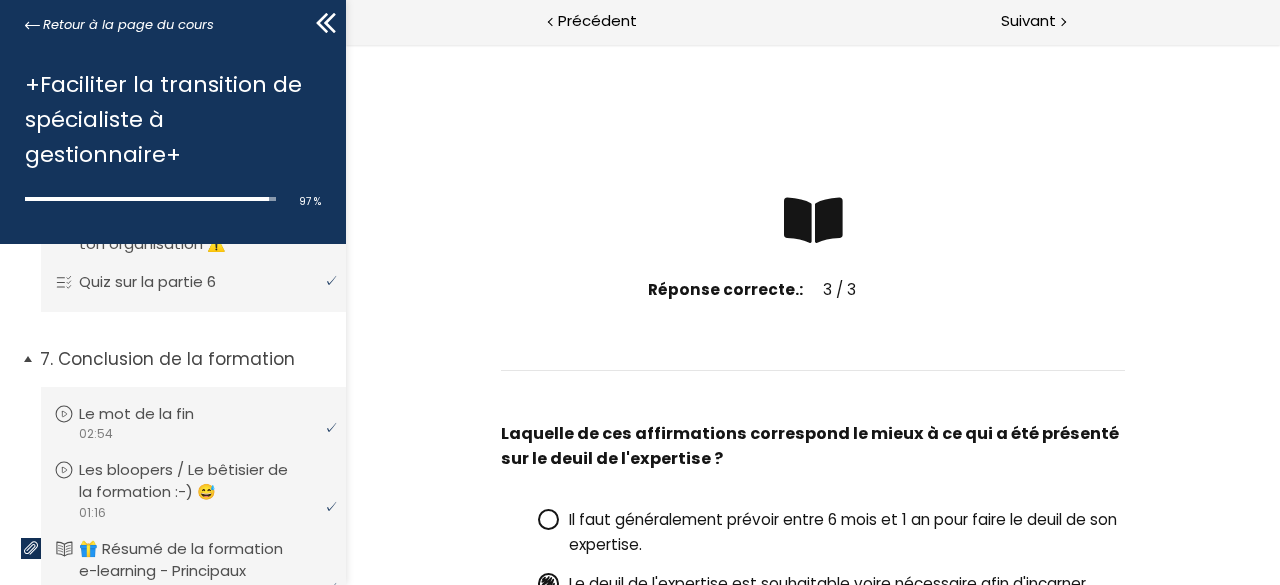 click on "Conclusion de la formation" at bounding box center [185, 359] 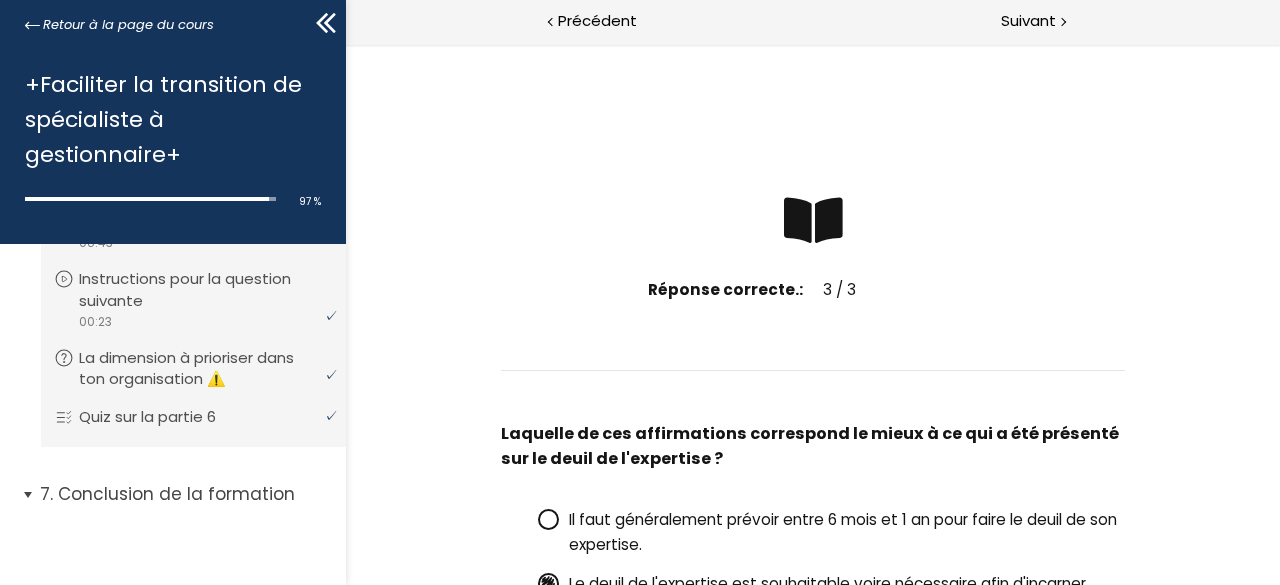 drag, startPoint x: 173, startPoint y: 483, endPoint x: 178, endPoint y: 463, distance: 20.615528 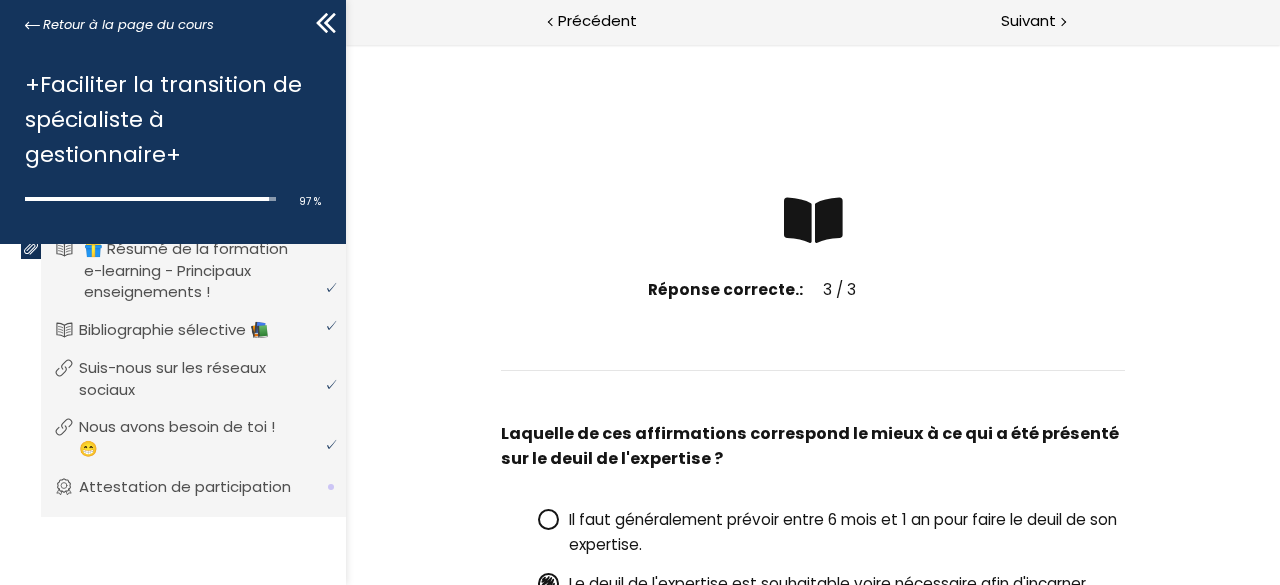 scroll, scrollTop: 3890, scrollLeft: 0, axis: vertical 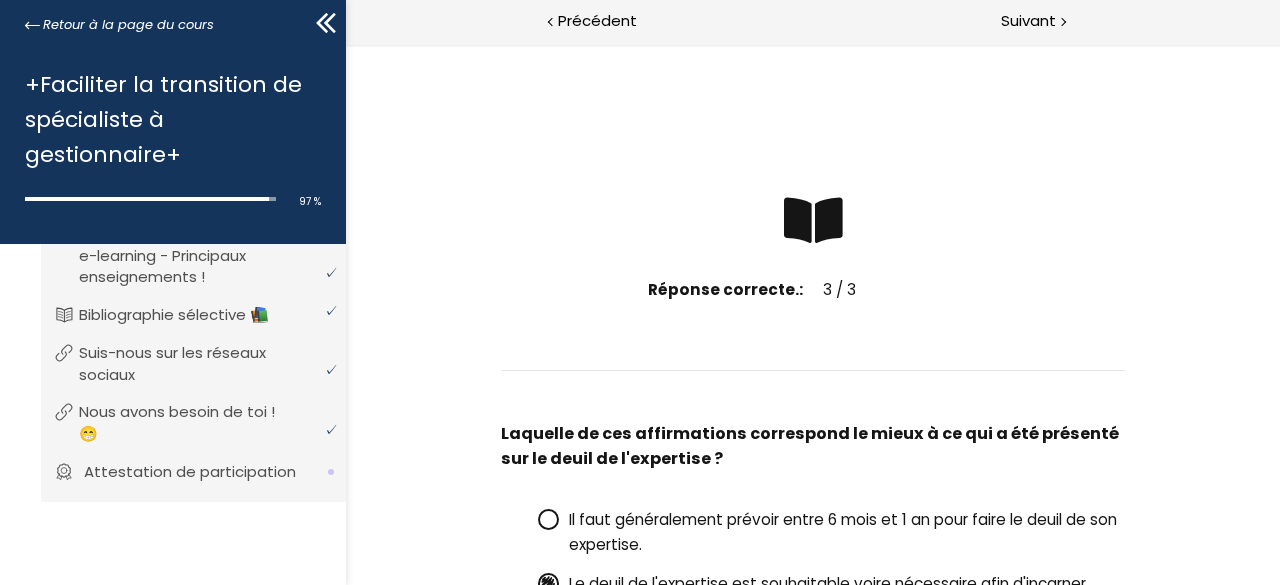 click on "Attestation de participation" at bounding box center [205, 472] 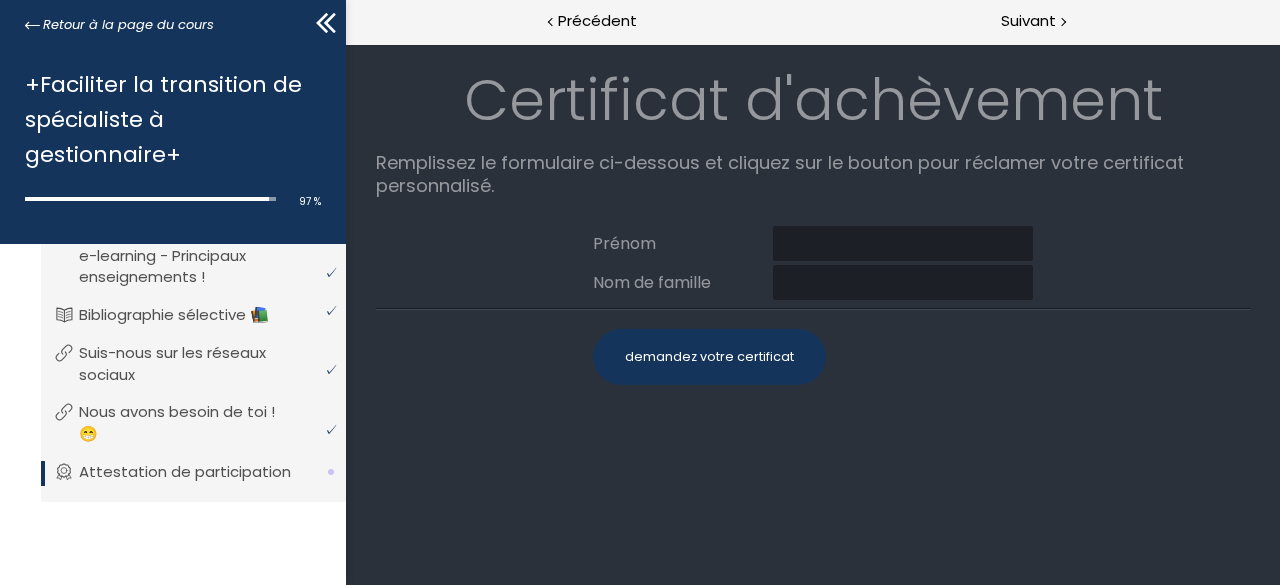 scroll, scrollTop: 0, scrollLeft: 0, axis: both 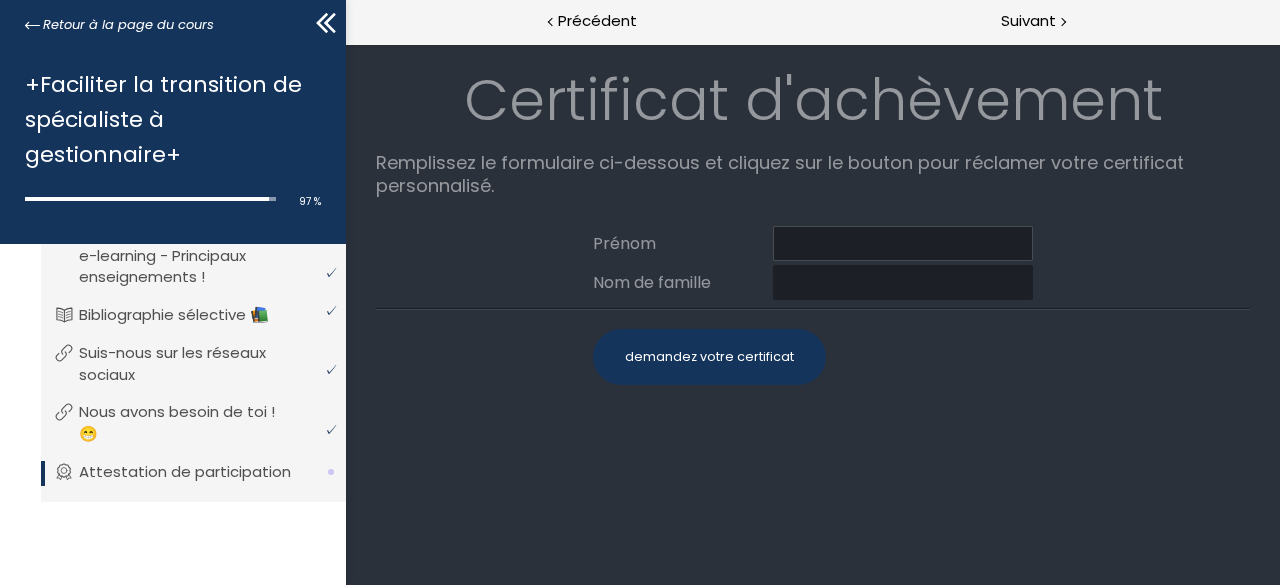 click at bounding box center [902, 243] 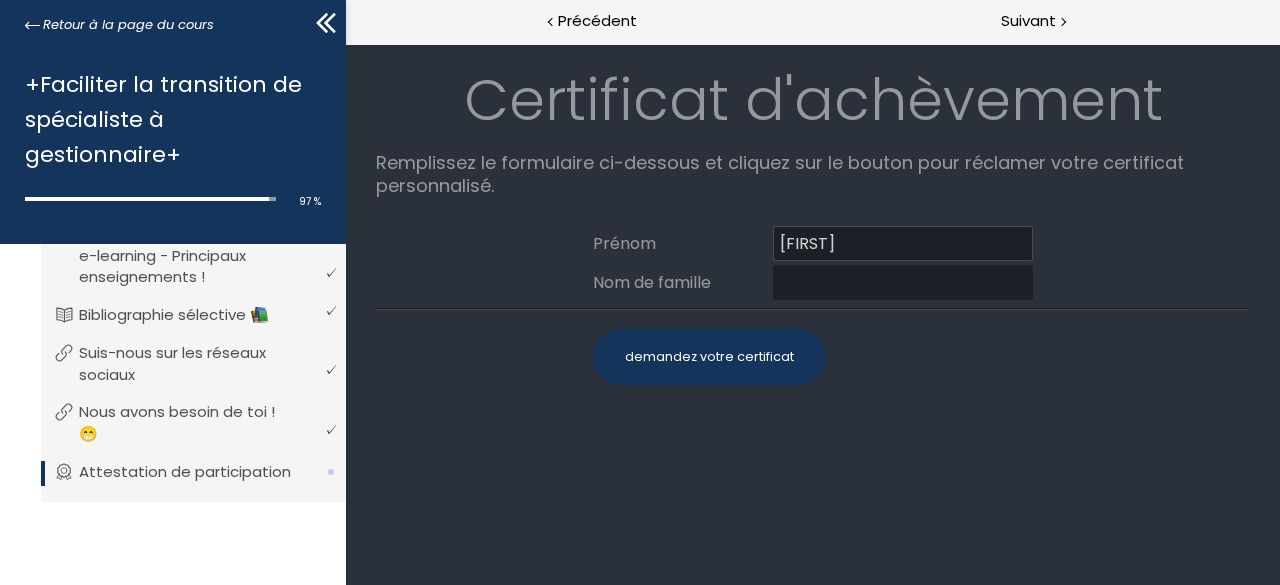 type on "Mohammed" 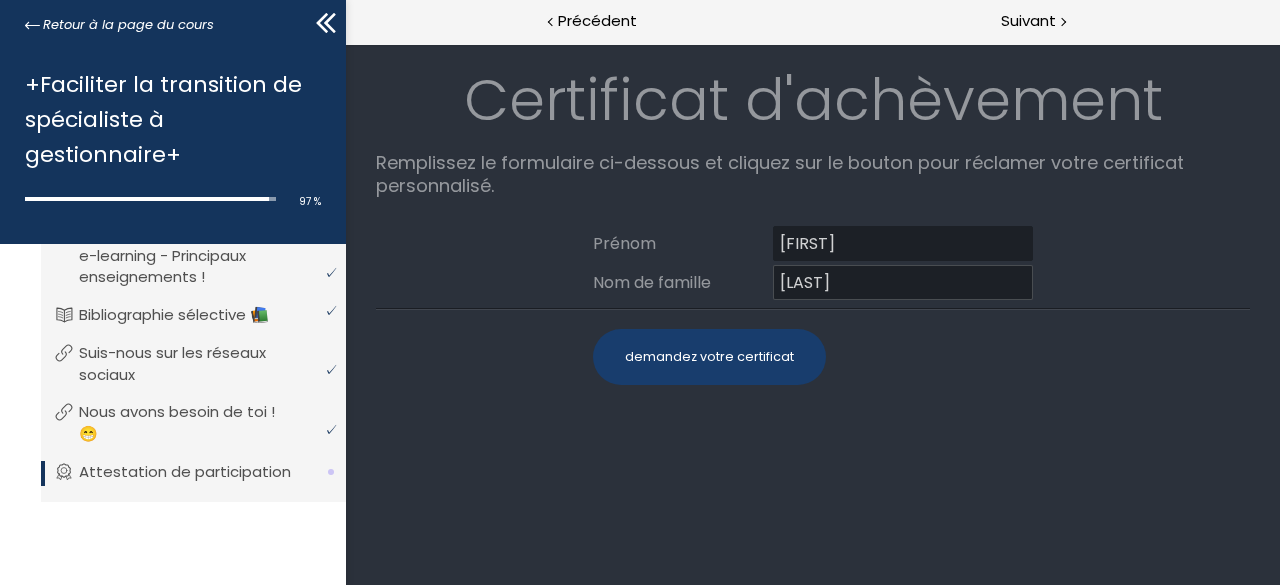 type on "Mahmoudi" 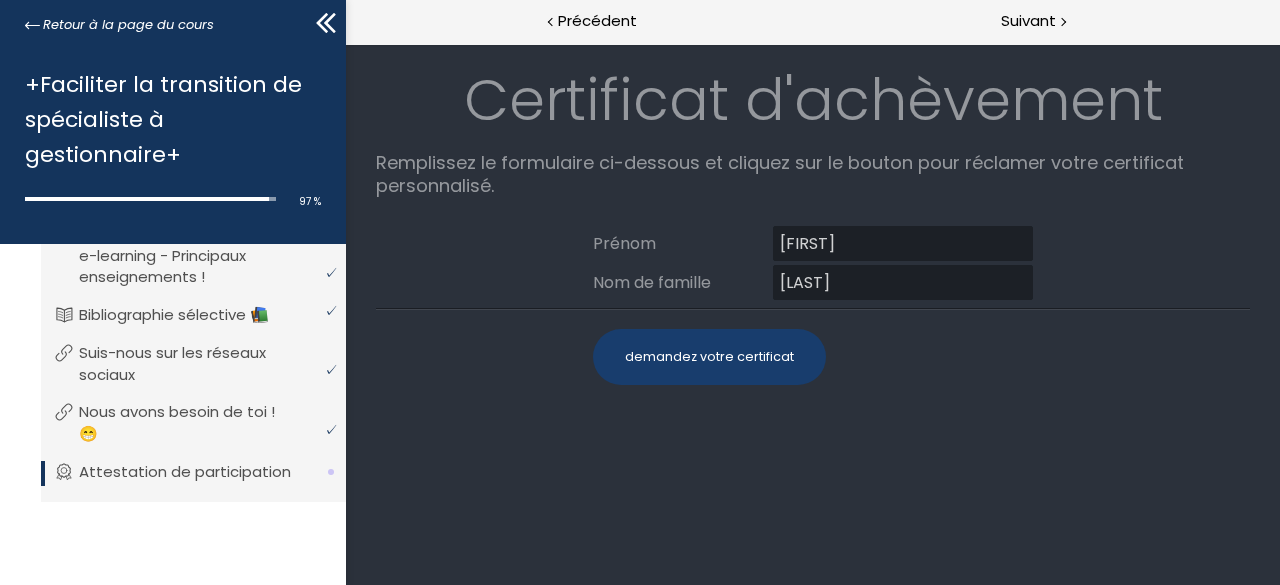 click on "demandez votre certificat" at bounding box center (708, 357) 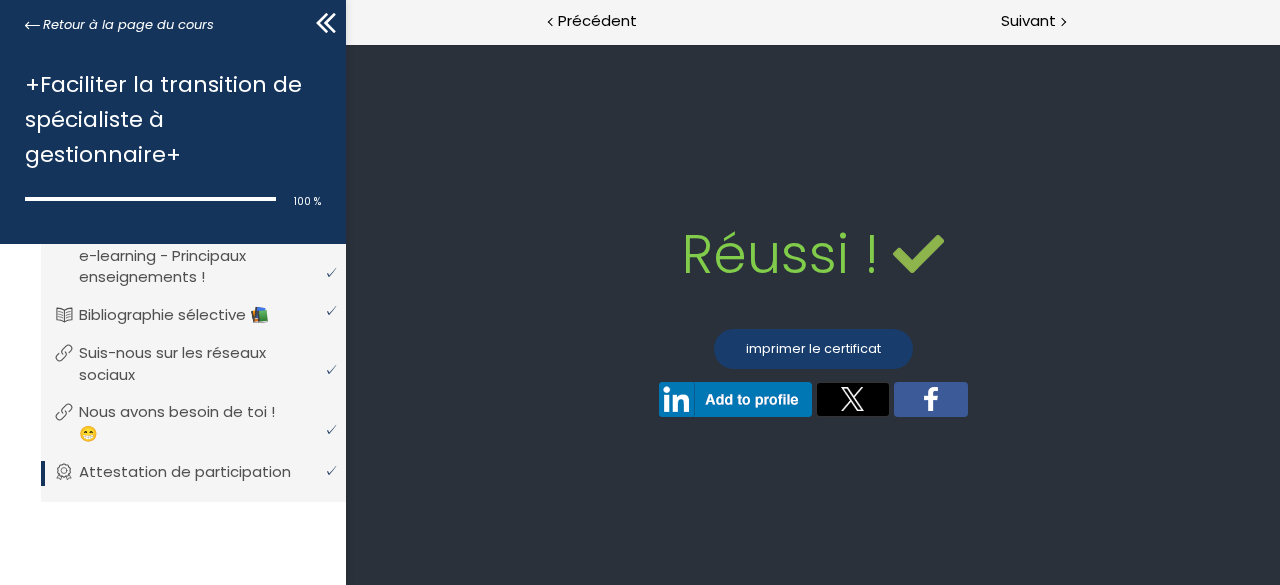 click on "imprimer le certificat" at bounding box center (812, 349) 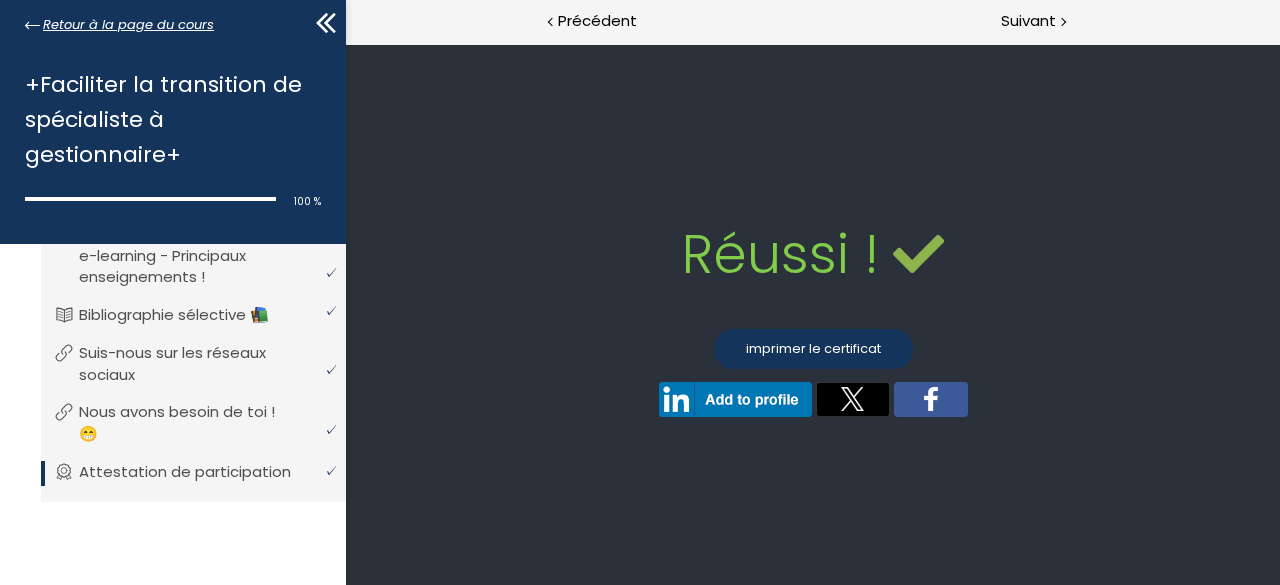 click on "Retour à la page du cours" at bounding box center (128, 25) 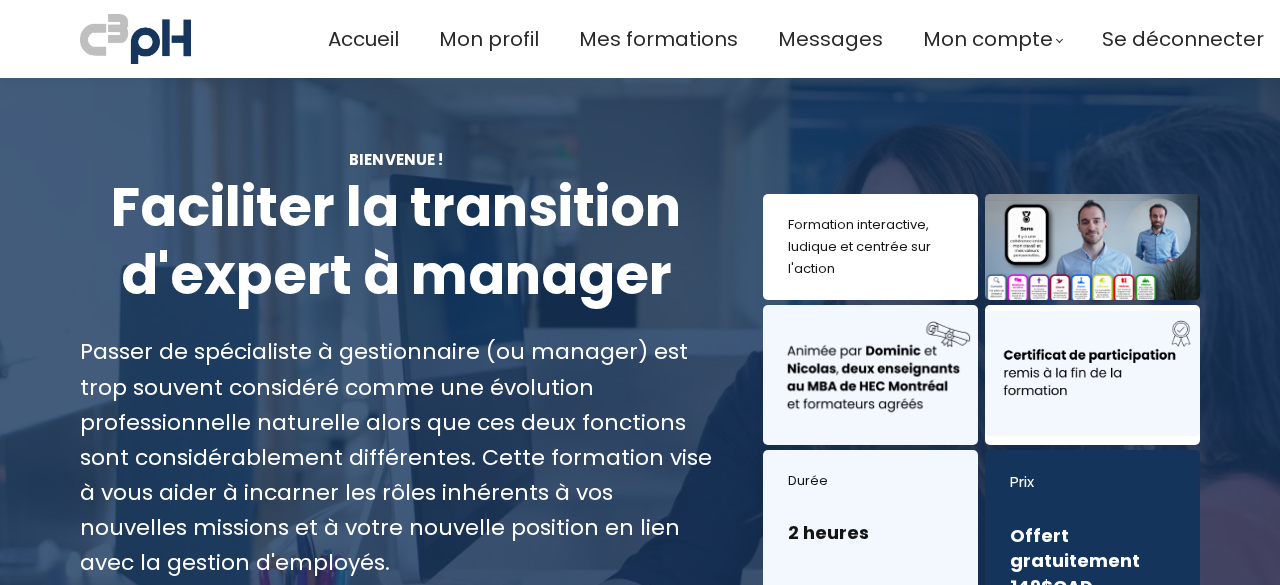 scroll, scrollTop: 0, scrollLeft: 0, axis: both 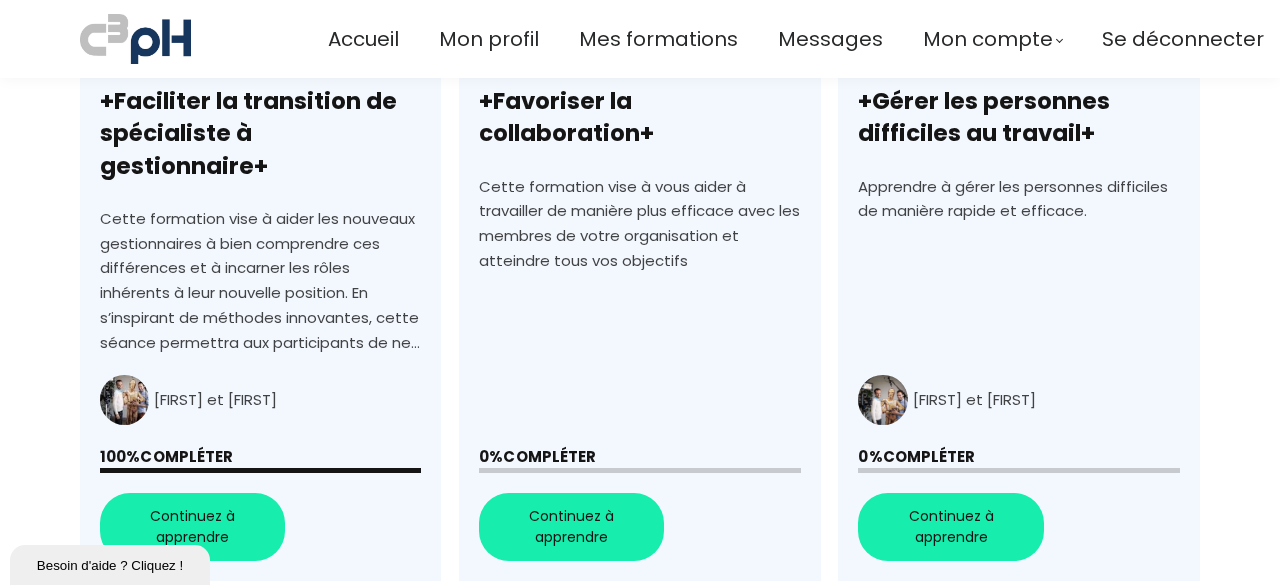 click on "+Favoriser la collaboration+" at bounding box center (639, 221) 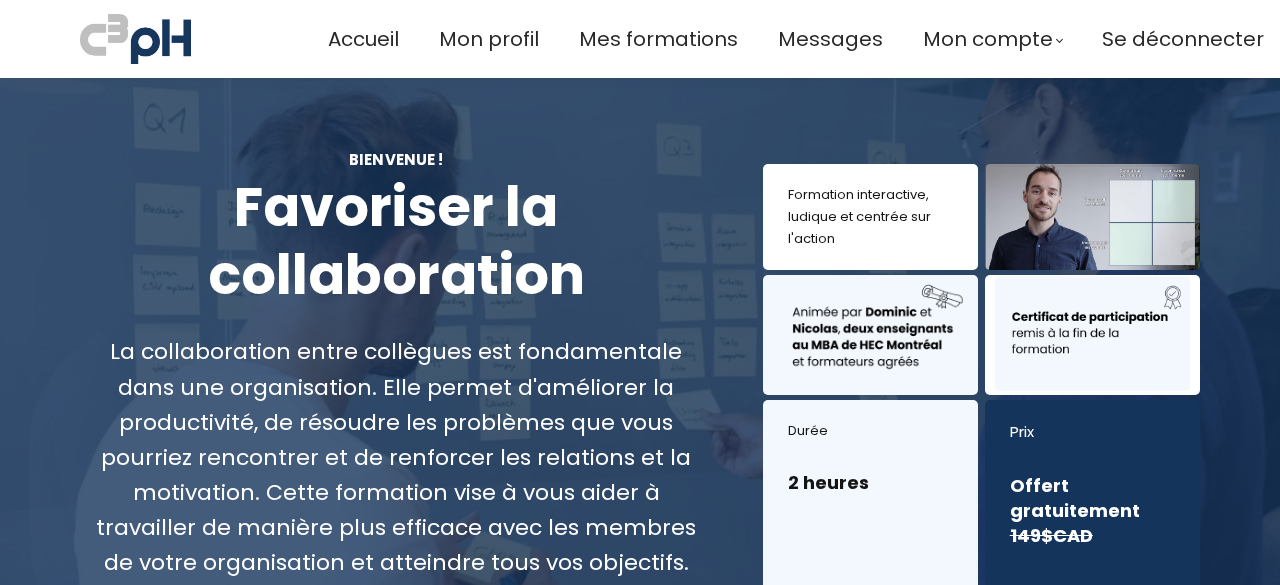 scroll, scrollTop: 0, scrollLeft: 0, axis: both 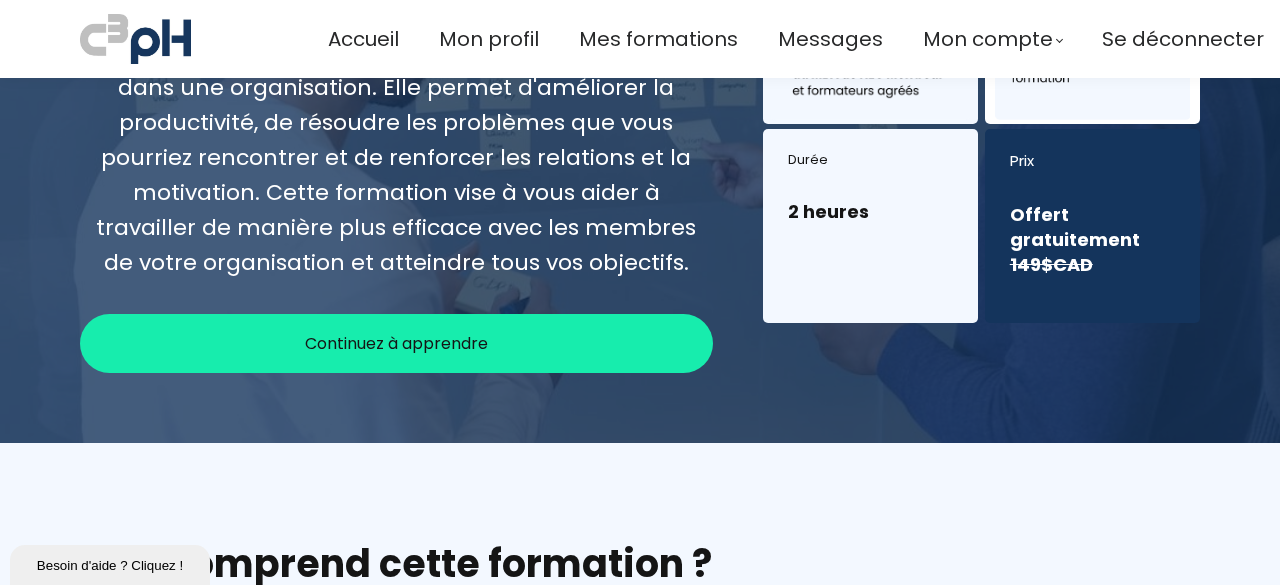 click on "Continuez à apprendre" at bounding box center (396, 343) 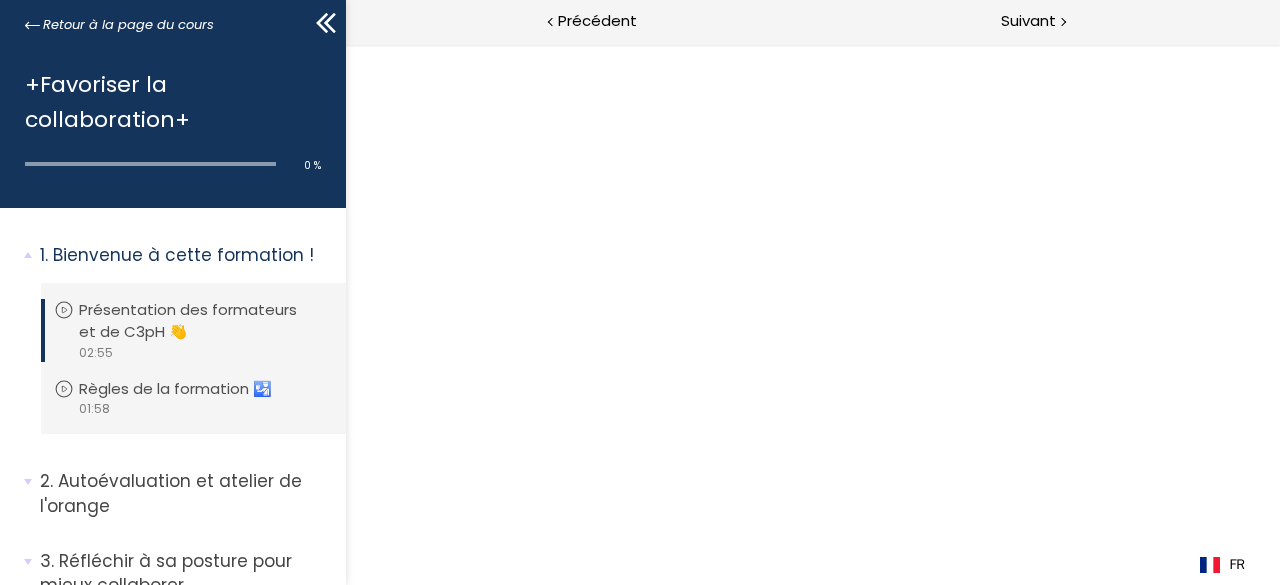 scroll, scrollTop: 0, scrollLeft: 0, axis: both 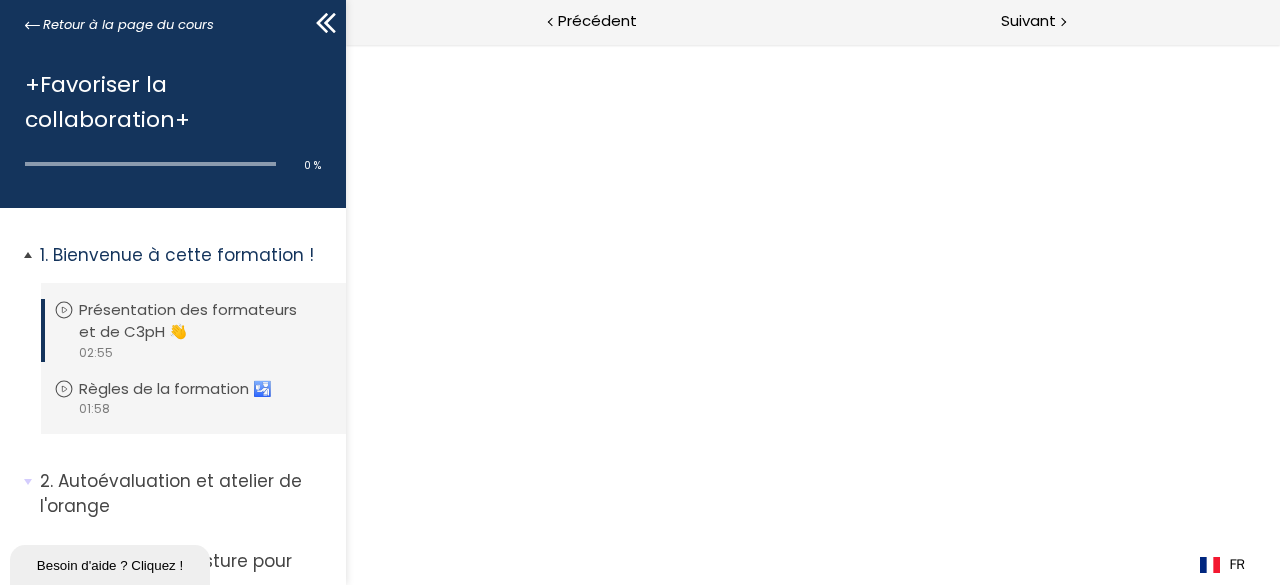 click on "Présentation des formateurs et de C3pH 👋" at bounding box center (203, 321) 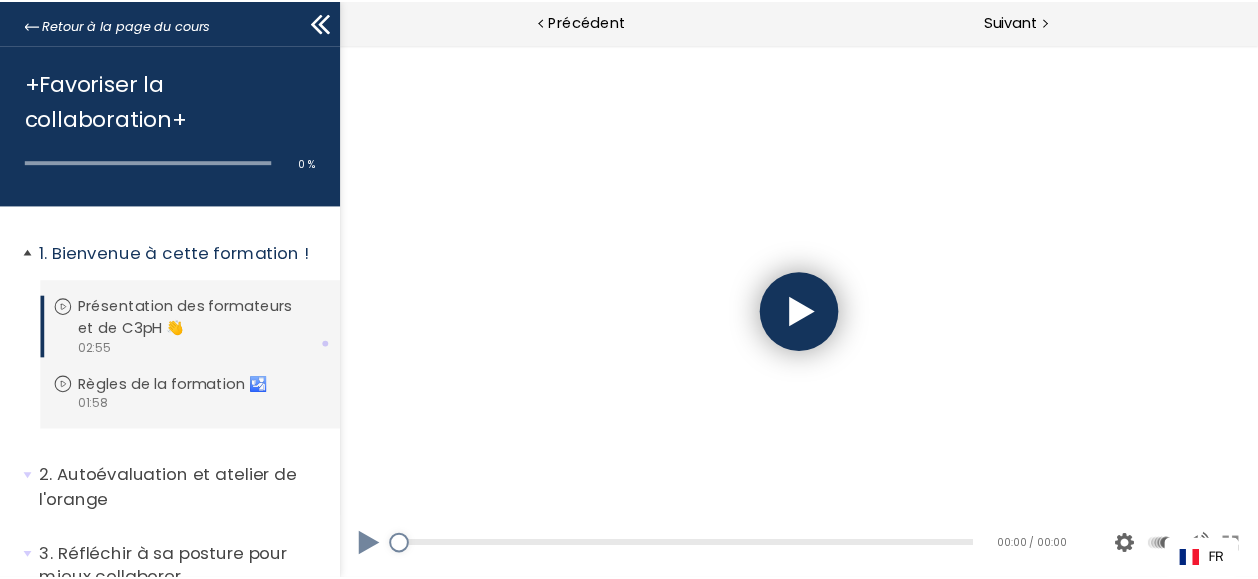 scroll, scrollTop: 0, scrollLeft: 0, axis: both 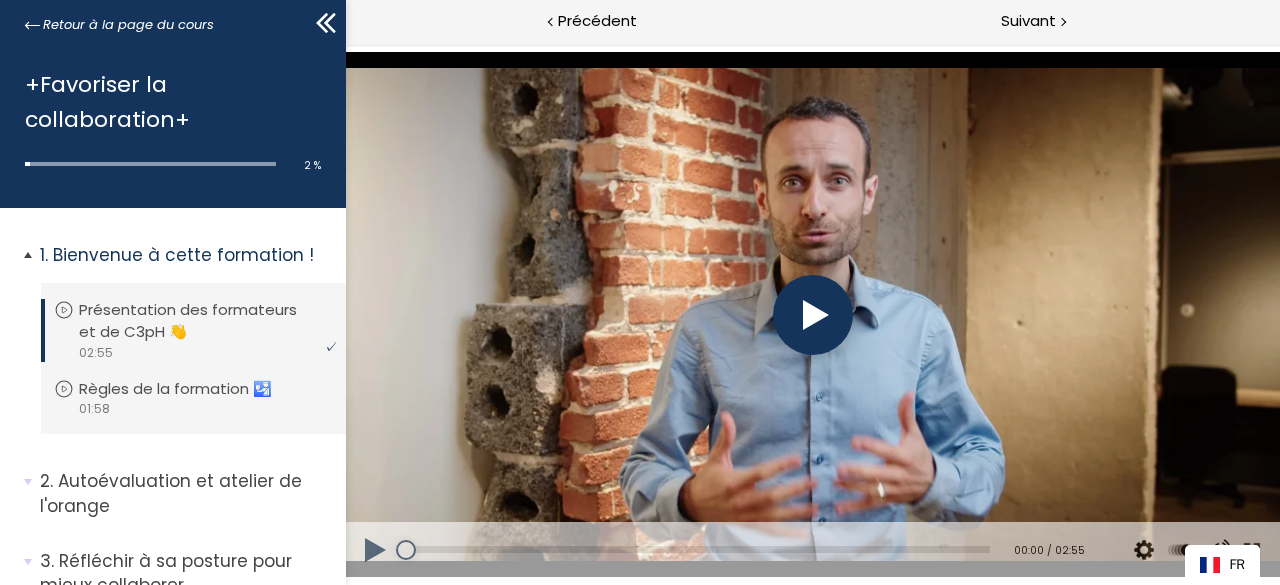 click at bounding box center (812, 315) 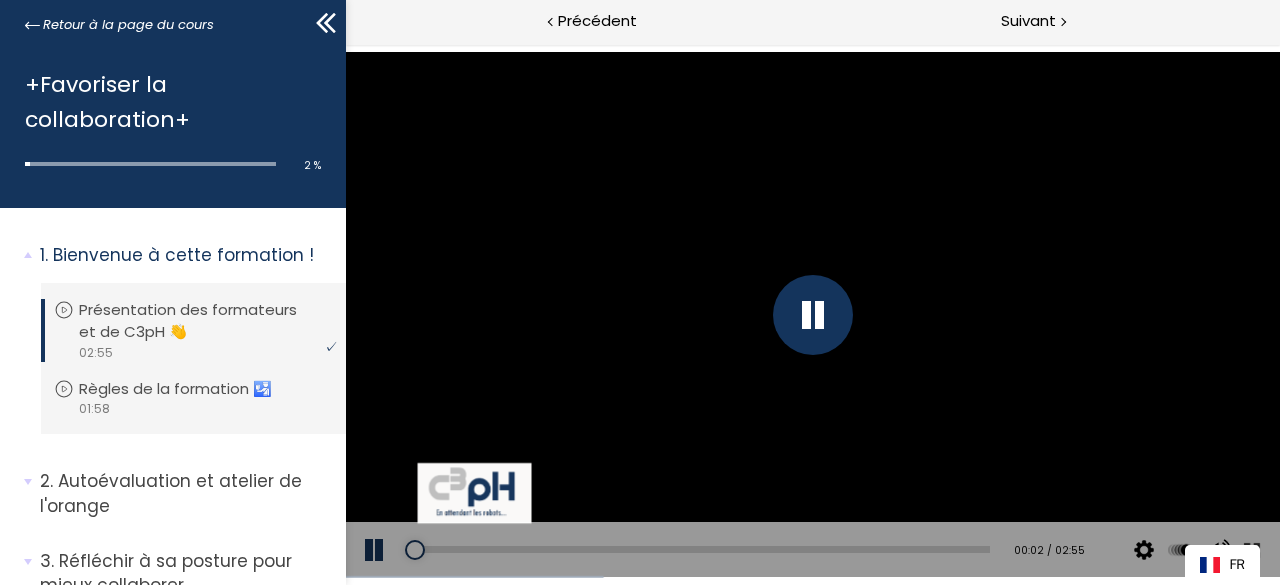 click at bounding box center (812, 315) 